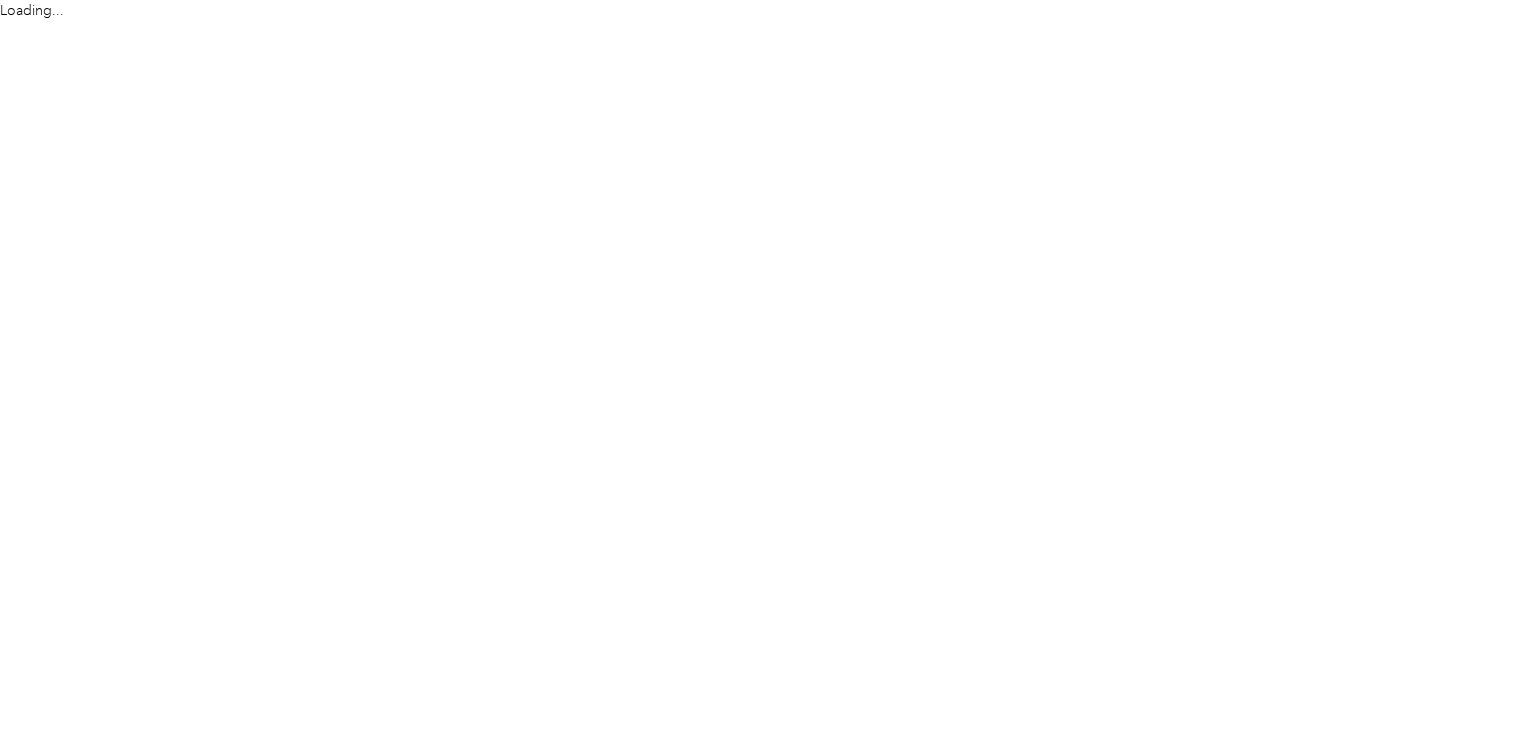 scroll, scrollTop: 0, scrollLeft: 0, axis: both 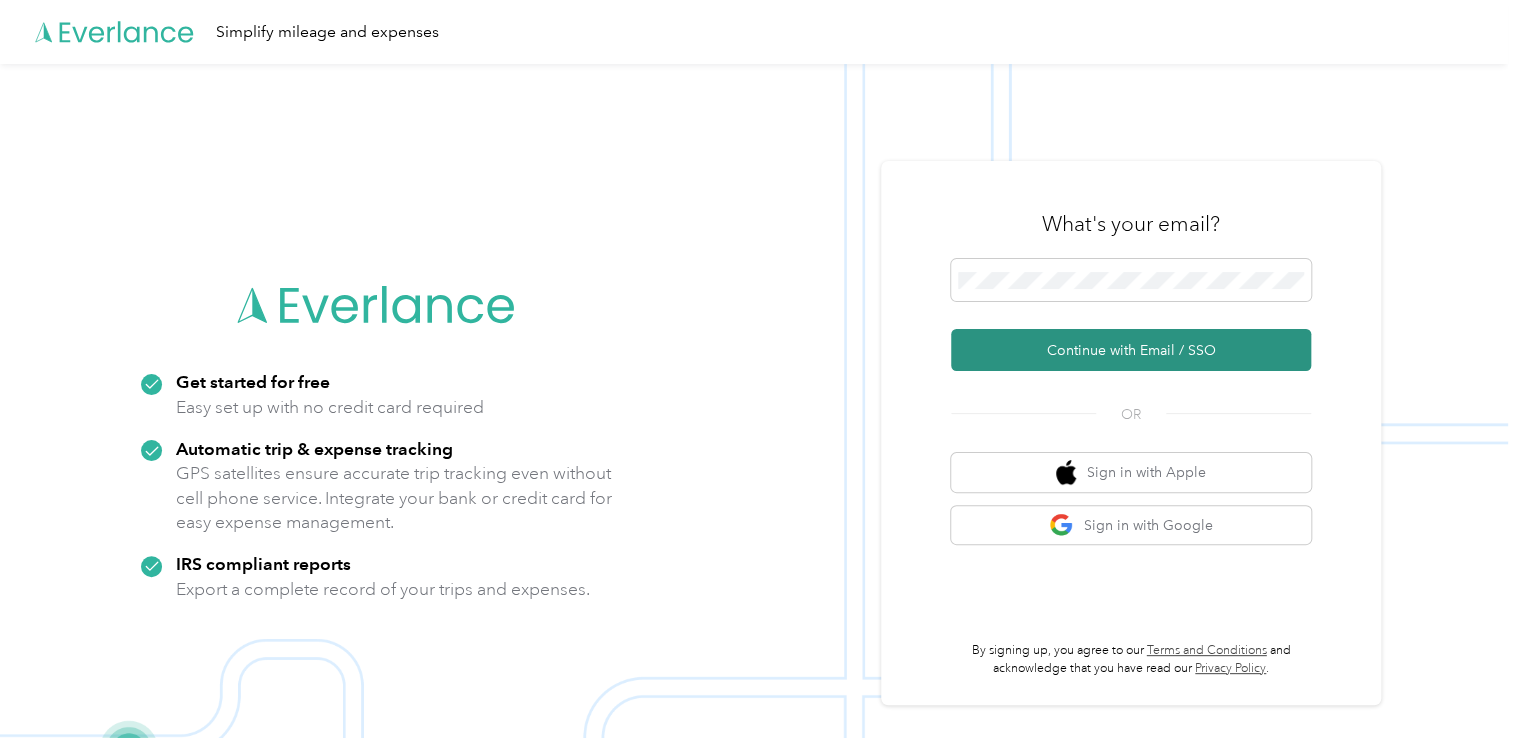 click on "Continue with Email / SSO" at bounding box center (1131, 350) 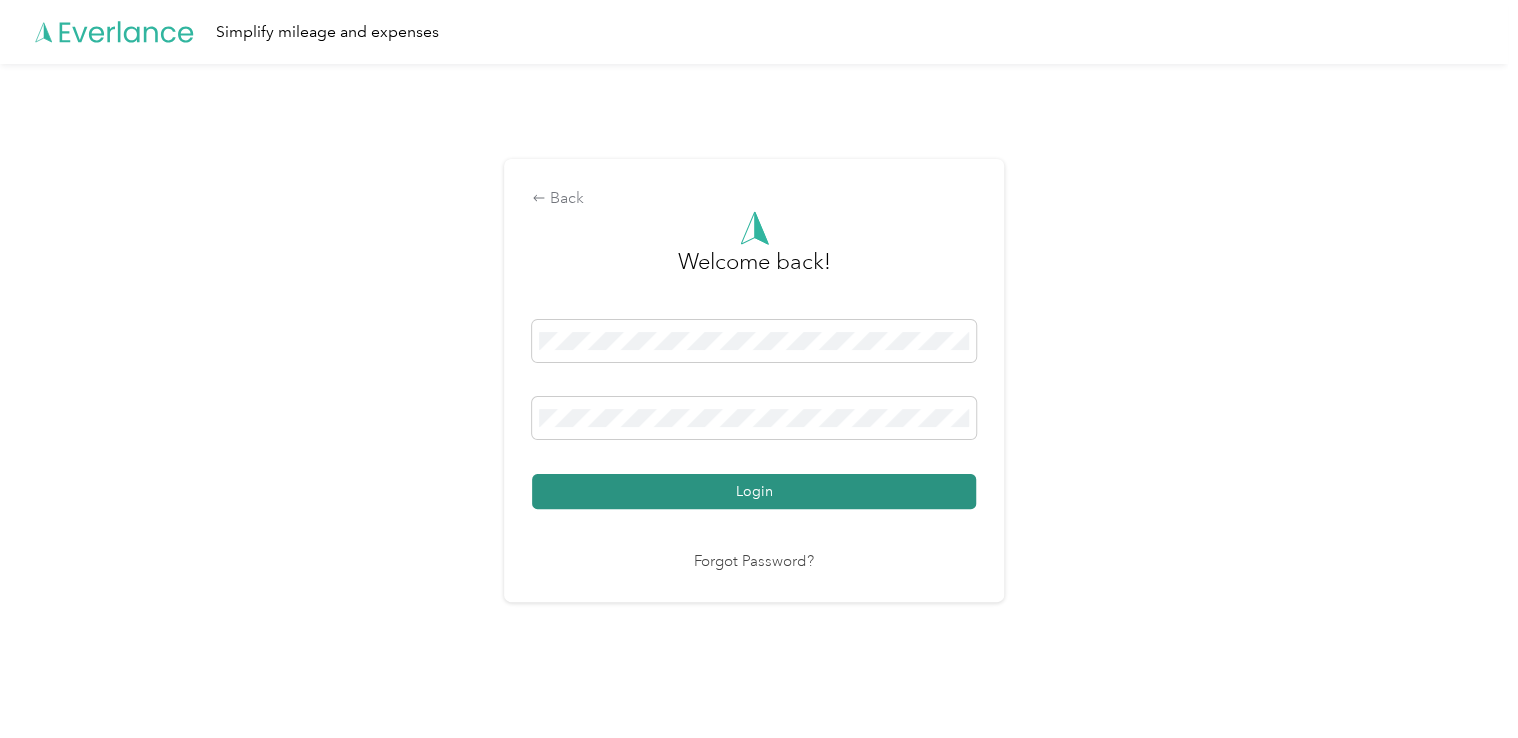 click on "Login" at bounding box center [754, 491] 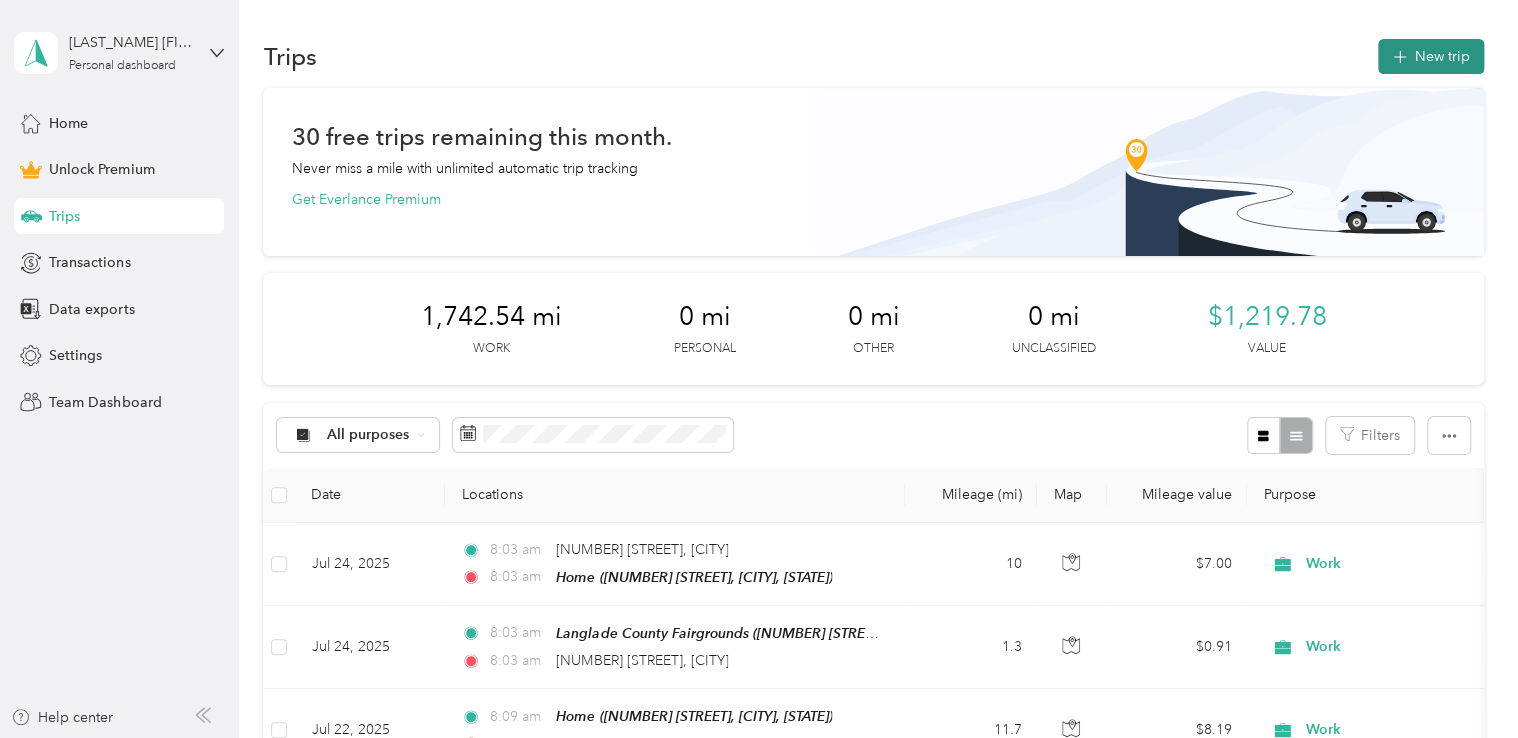 click on "New trip" at bounding box center [1431, 56] 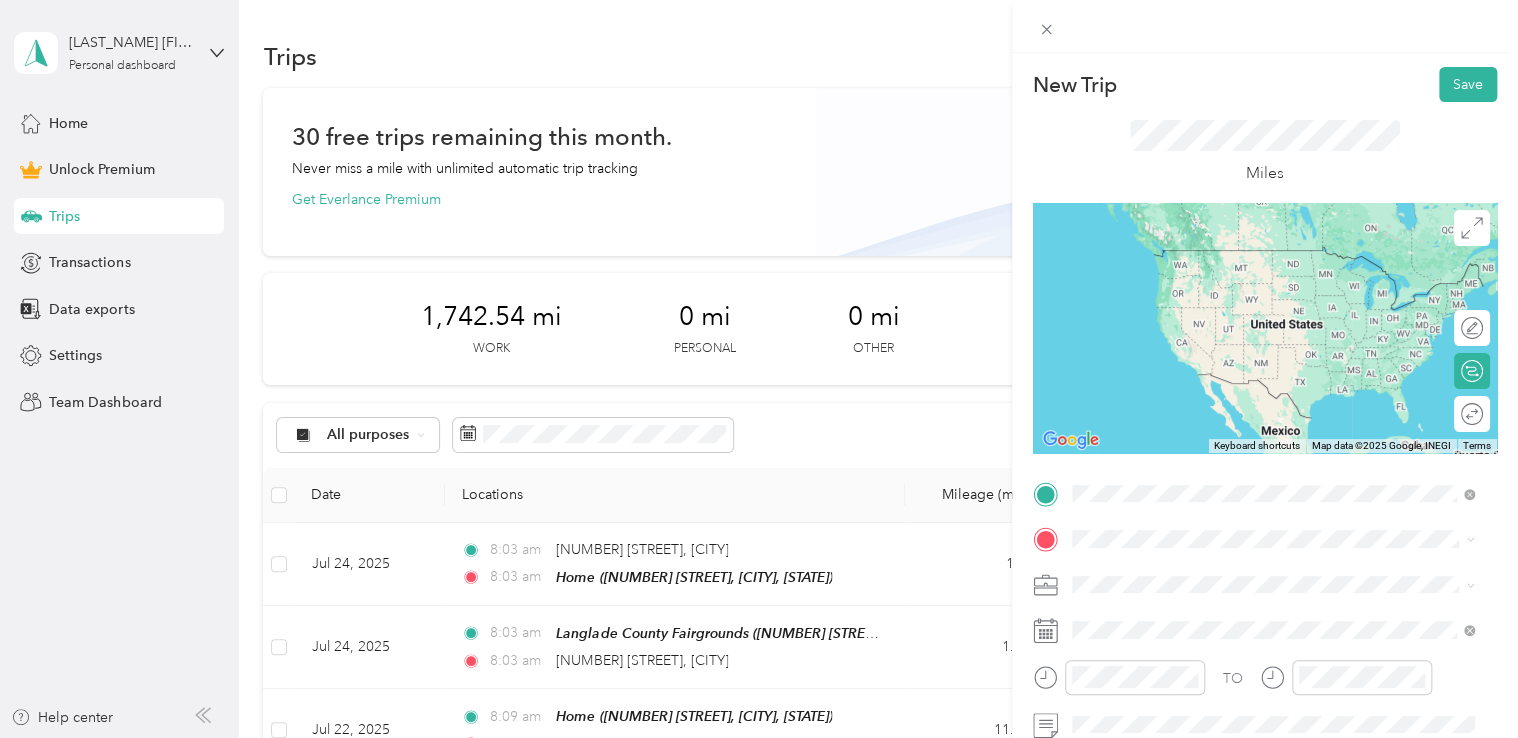 click on "Home [NUMBER] [STREET], [POSTAL_CODE], [CITY], [STATE], [COUNTRY]" at bounding box center (1288, 279) 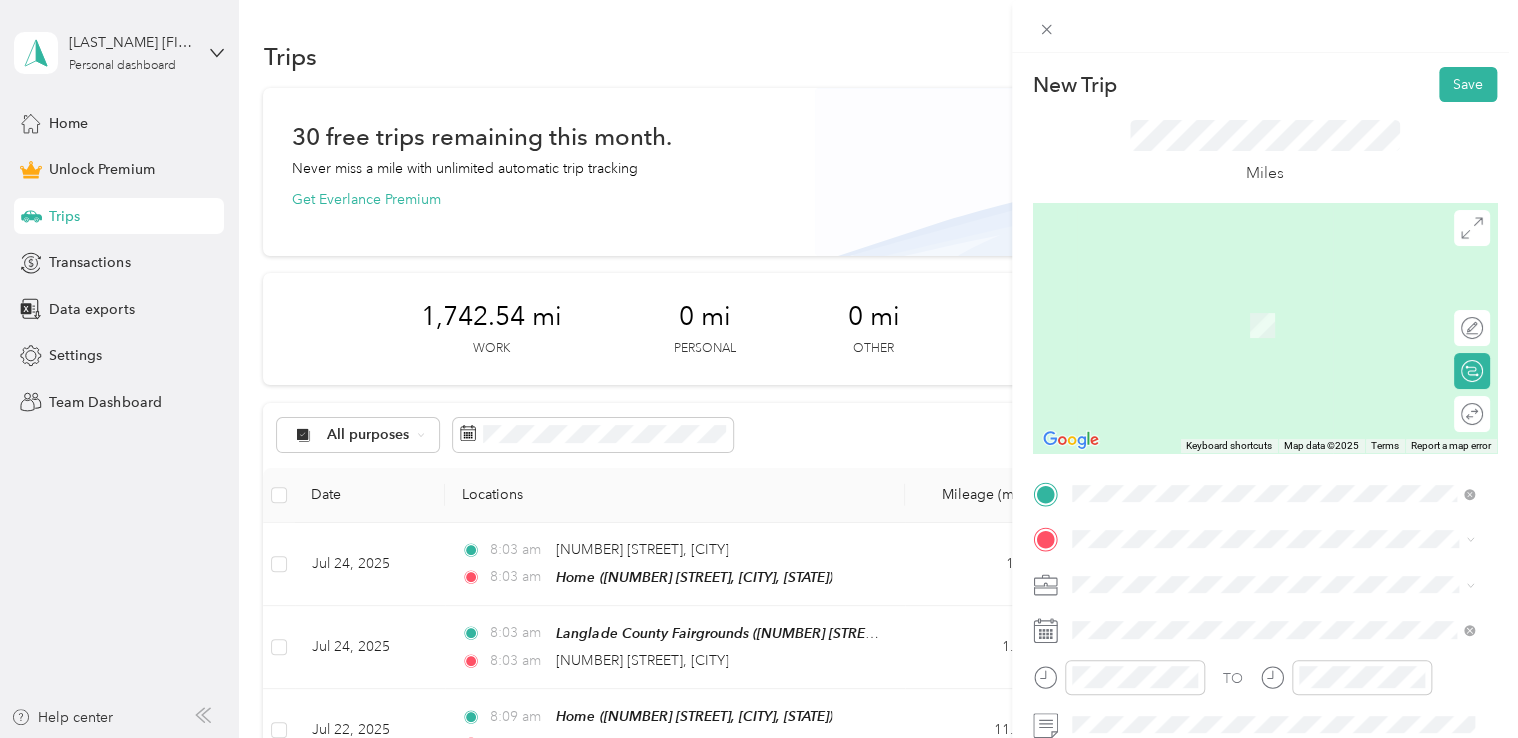 click on "From search results [NUMBER] [STREET]
[CITY], [STATE] [POSTAL_CODE], [COUNTRY] [NUMBER] [STREET]
[CITY], [STATE] [POSTAL_CODE], [COUNTRY] [NUMBER] [STREET]
[CITY], [STATE] [POSTAL_CODE], [COUNTRY] [NUMBER] [STREET]
[CITY], [STATE] [POSTAL_CODE], [COUNTRY] [NUMBER] [STREET]
[CITY], [STATE] [POSTAL_CODE], [COUNTRY]" at bounding box center [1273, 377] 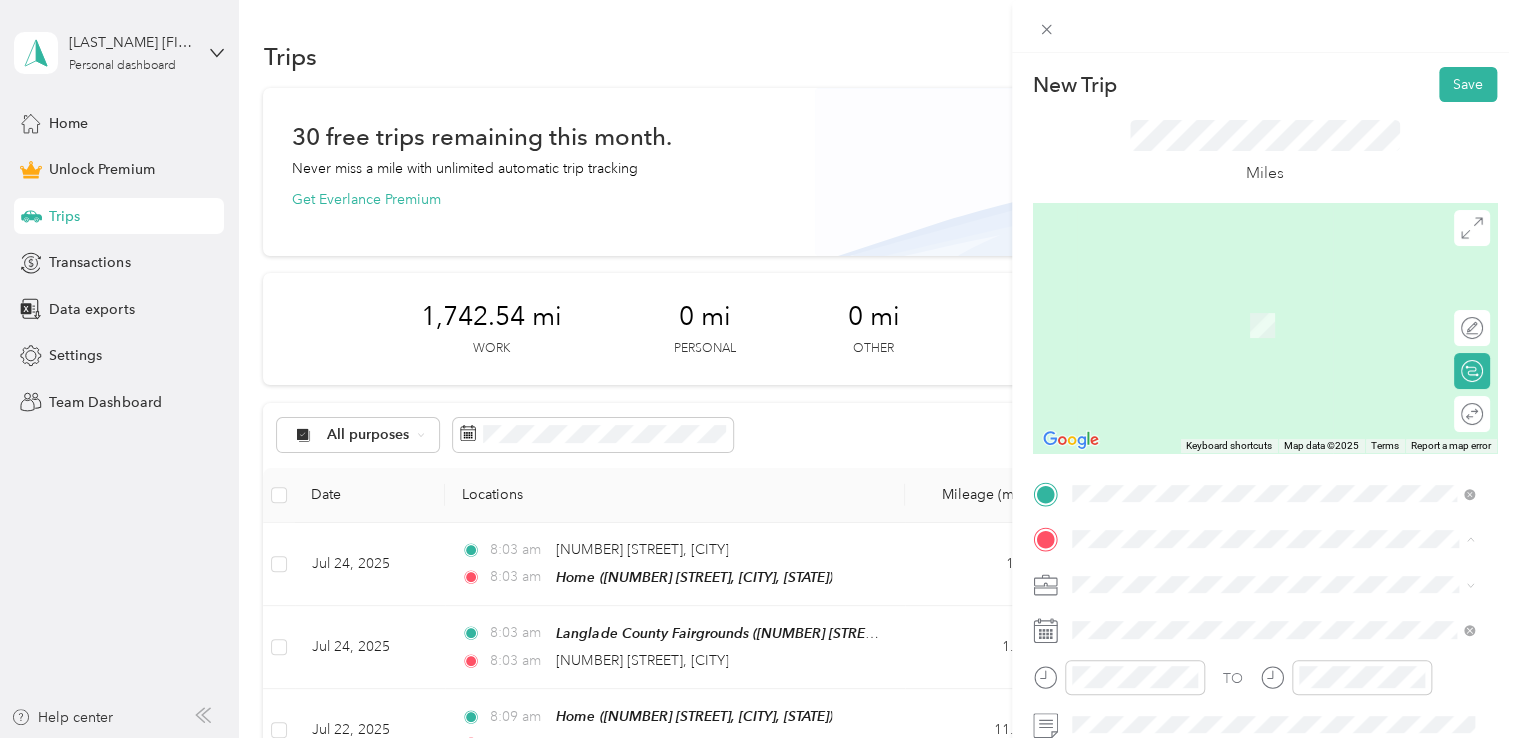 click on "[NUMBER] [STREET]
[CITY], [STATE] [POSTAL_CODE], [COUNTRY]" at bounding box center [1253, 304] 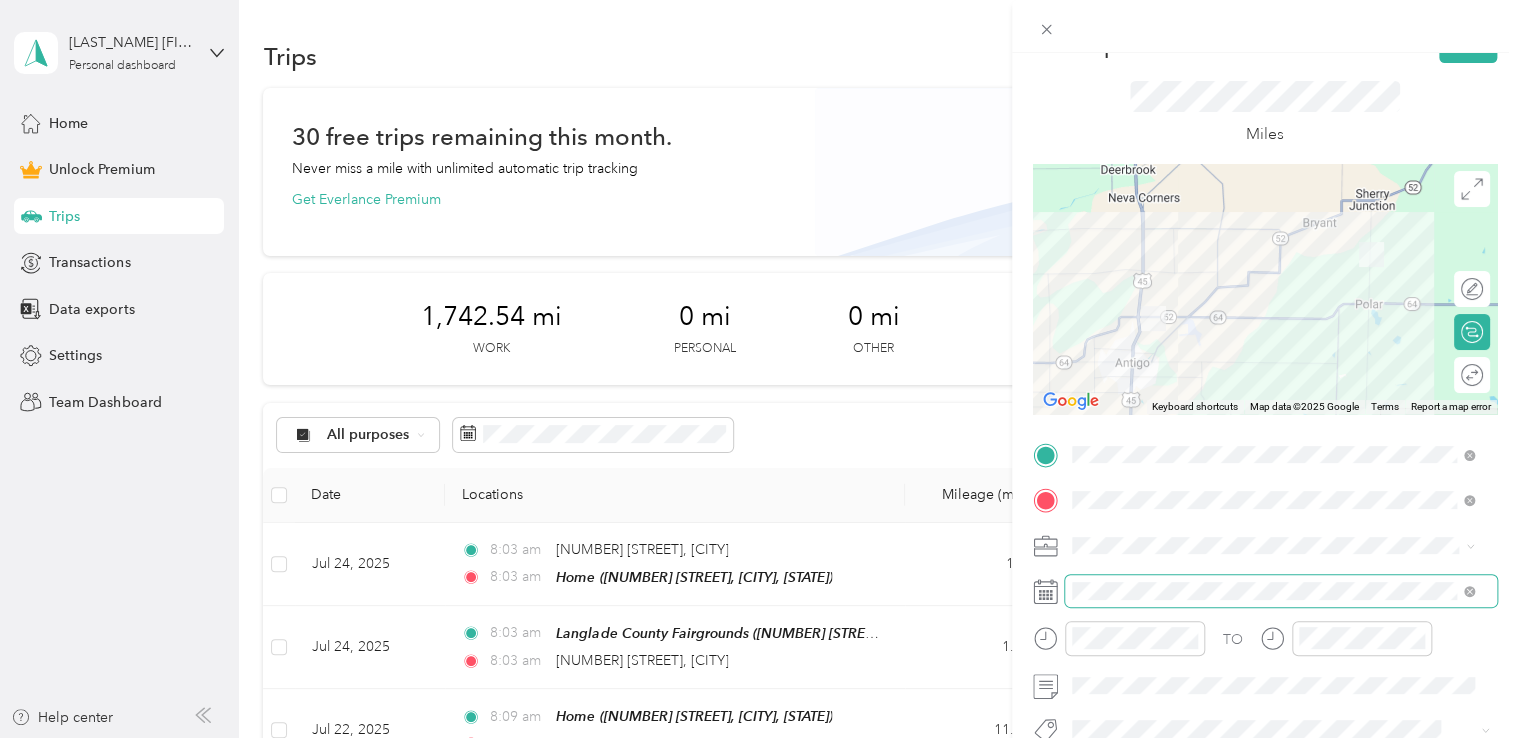 scroll, scrollTop: 100, scrollLeft: 0, axis: vertical 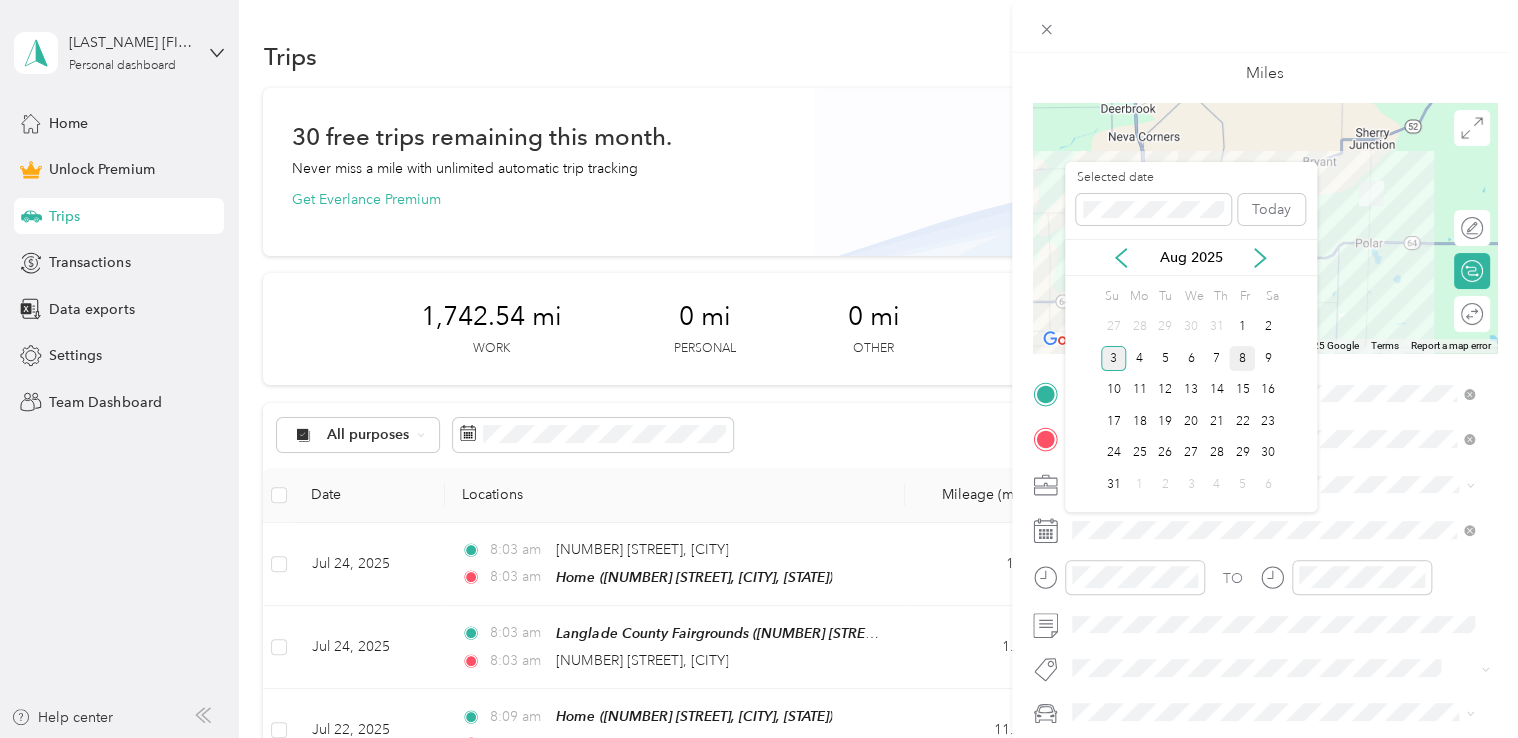 click on "8" at bounding box center [1242, 358] 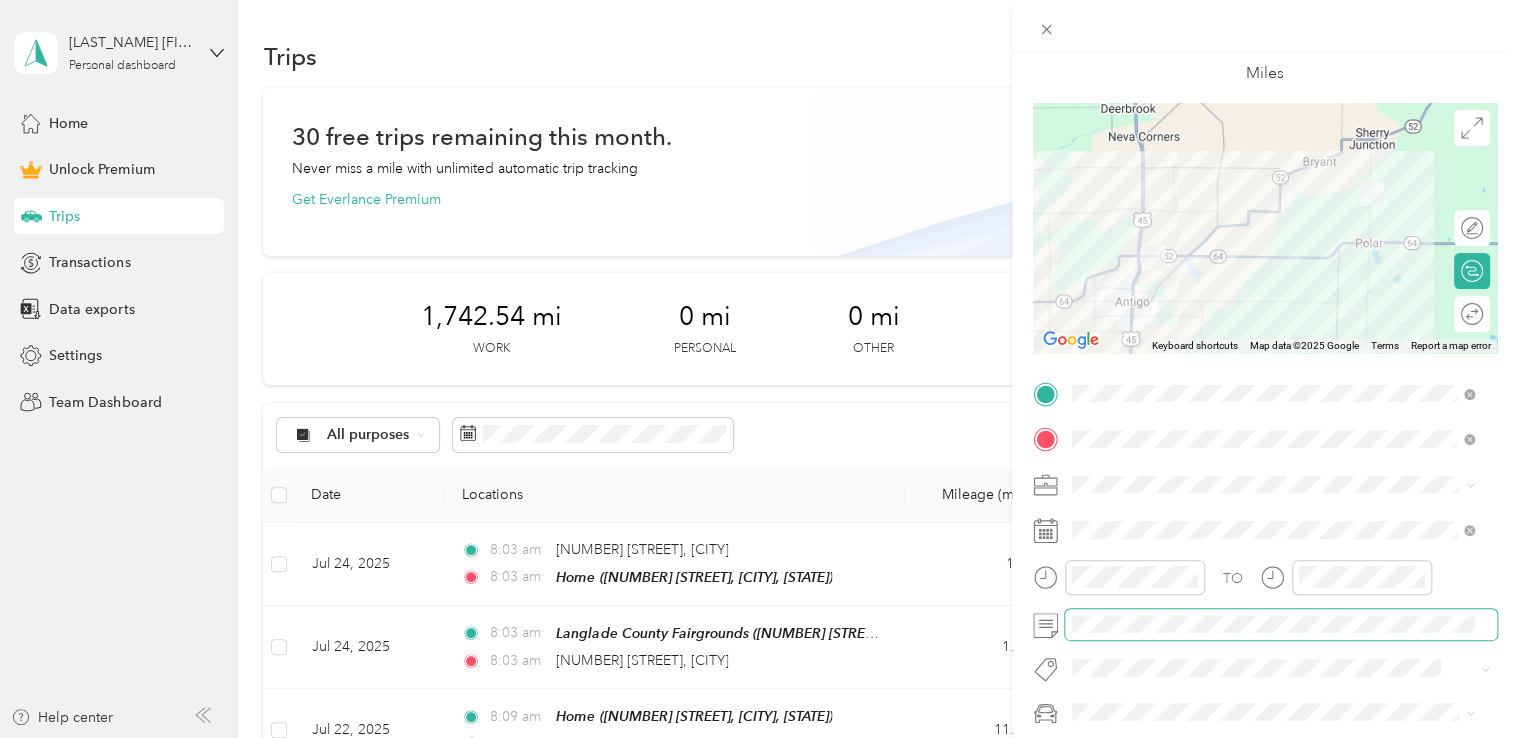 scroll, scrollTop: 200, scrollLeft: 0, axis: vertical 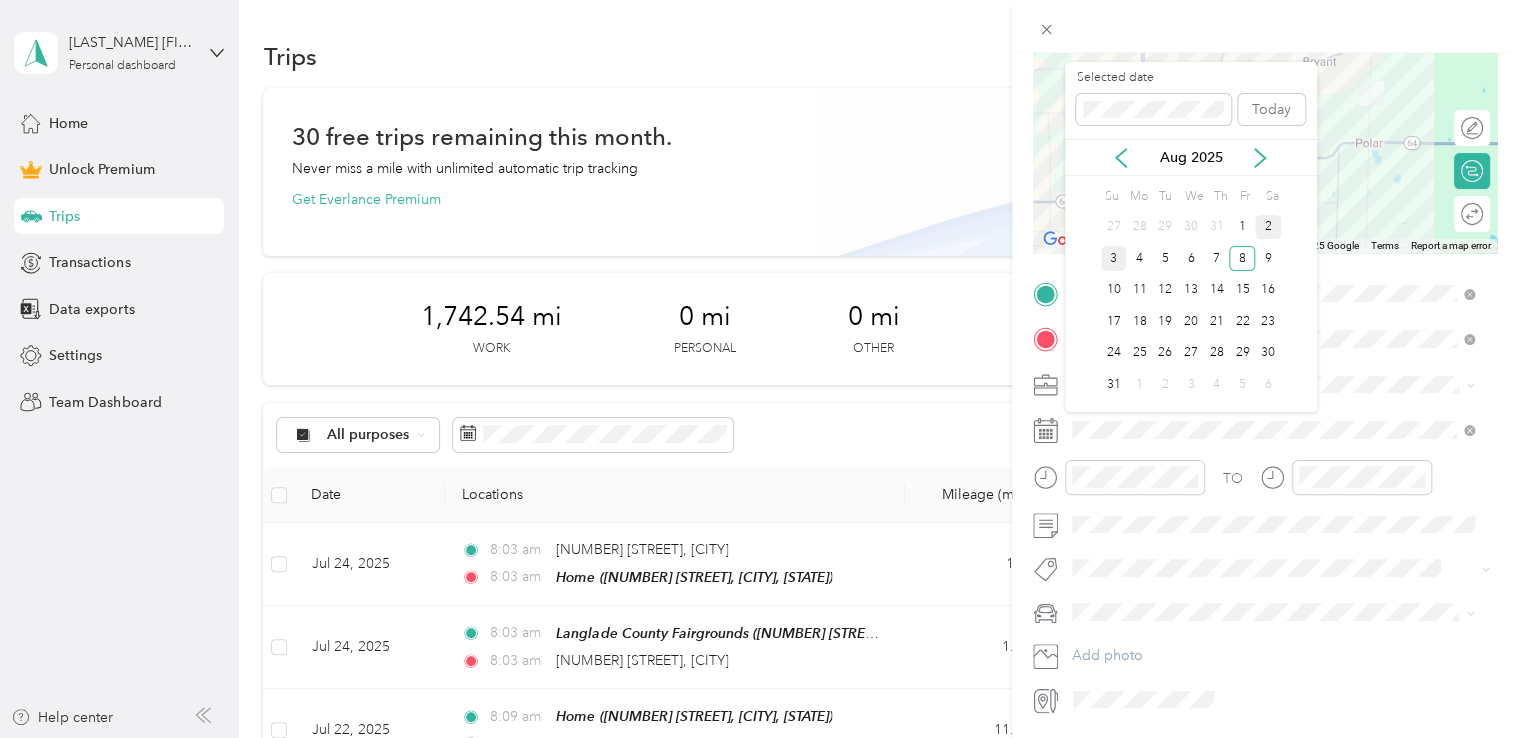 click on "2" at bounding box center [1268, 227] 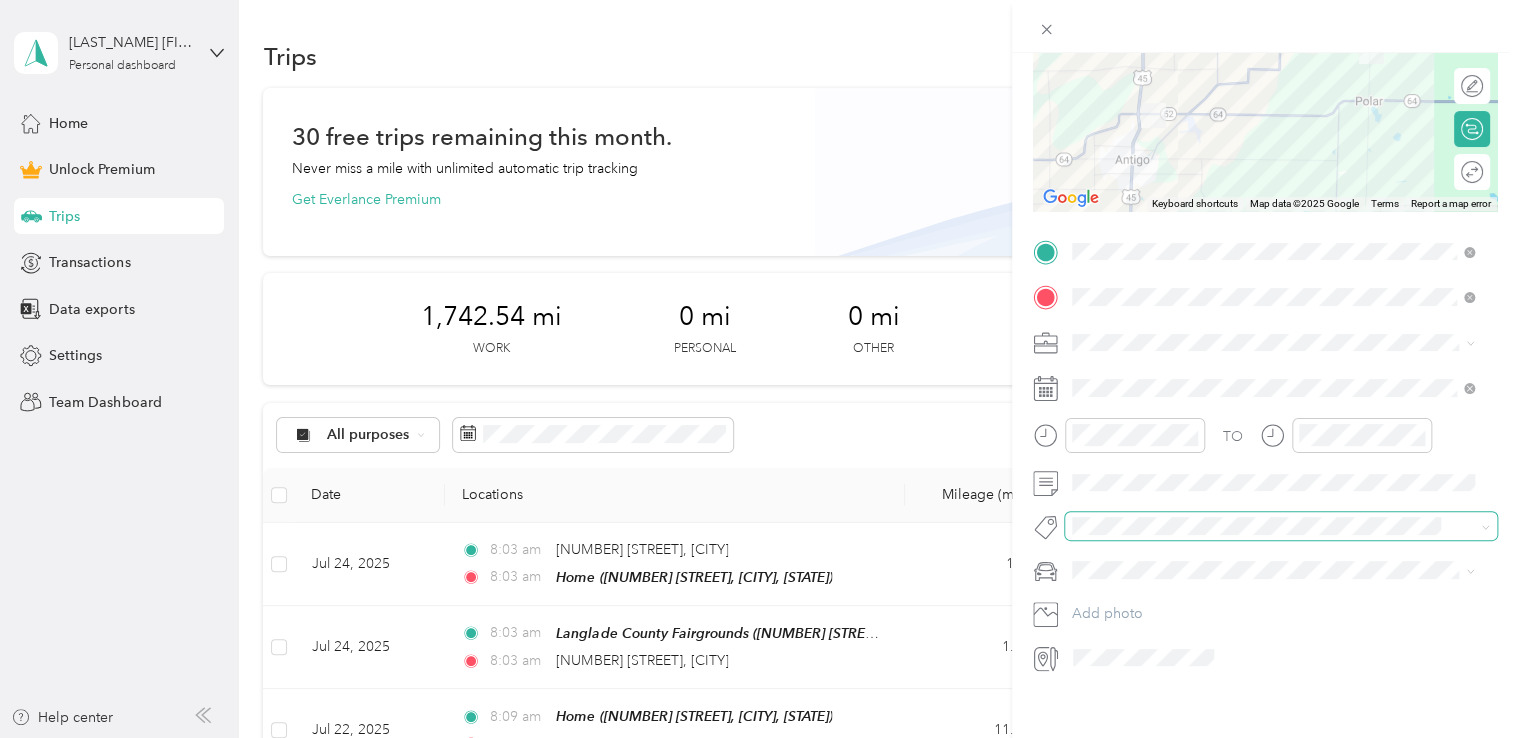 scroll, scrollTop: 264, scrollLeft: 0, axis: vertical 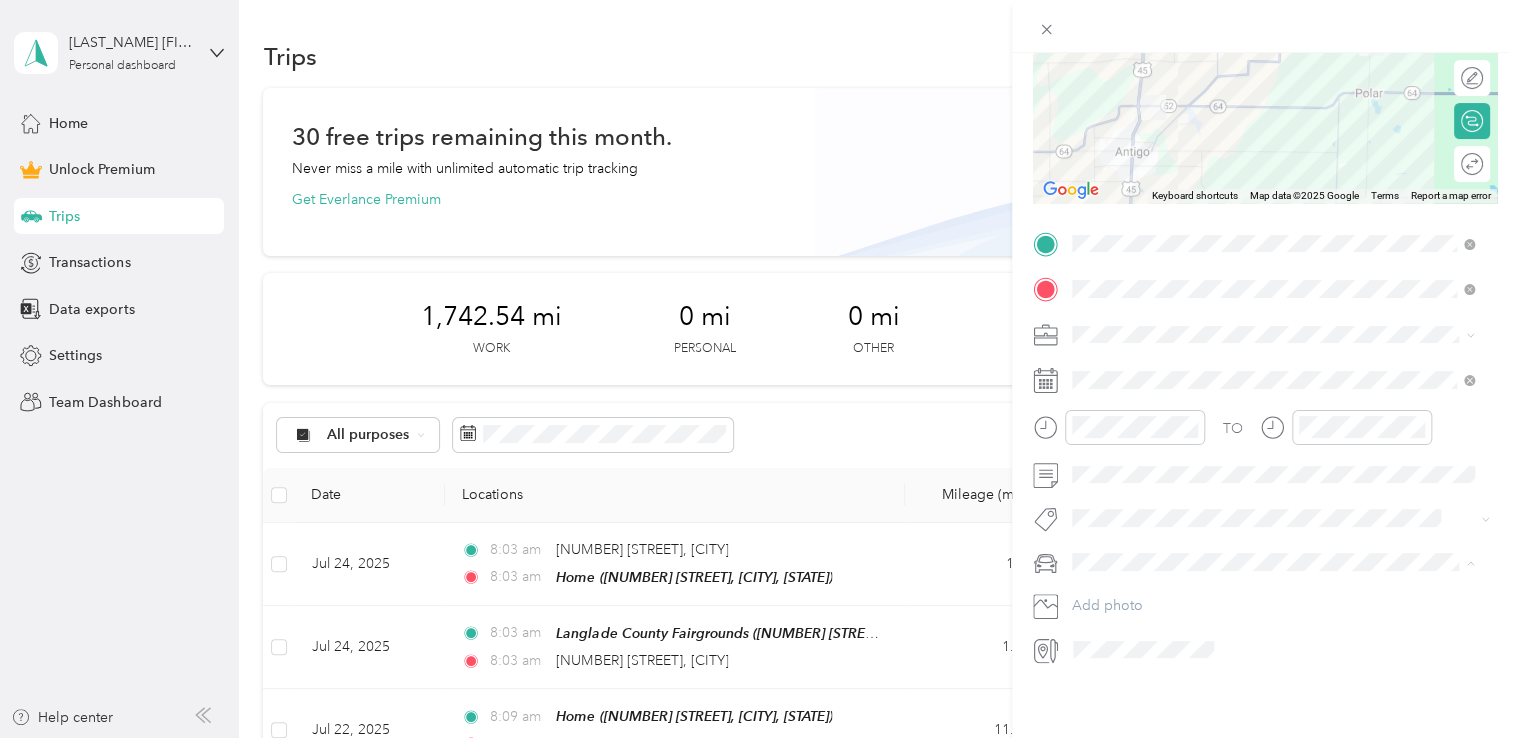 click on "Dodge Ram" at bounding box center (1117, 582) 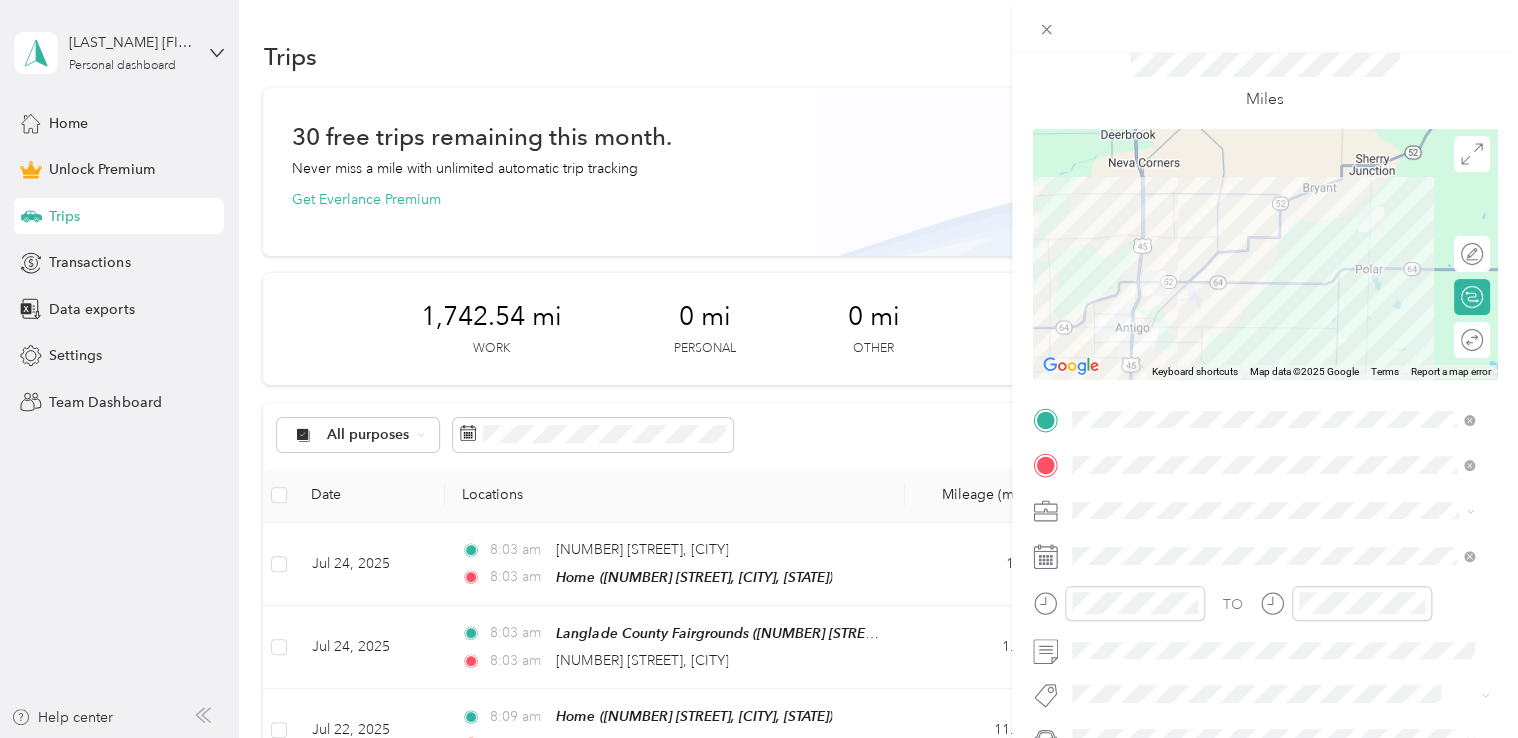 scroll, scrollTop: 0, scrollLeft: 0, axis: both 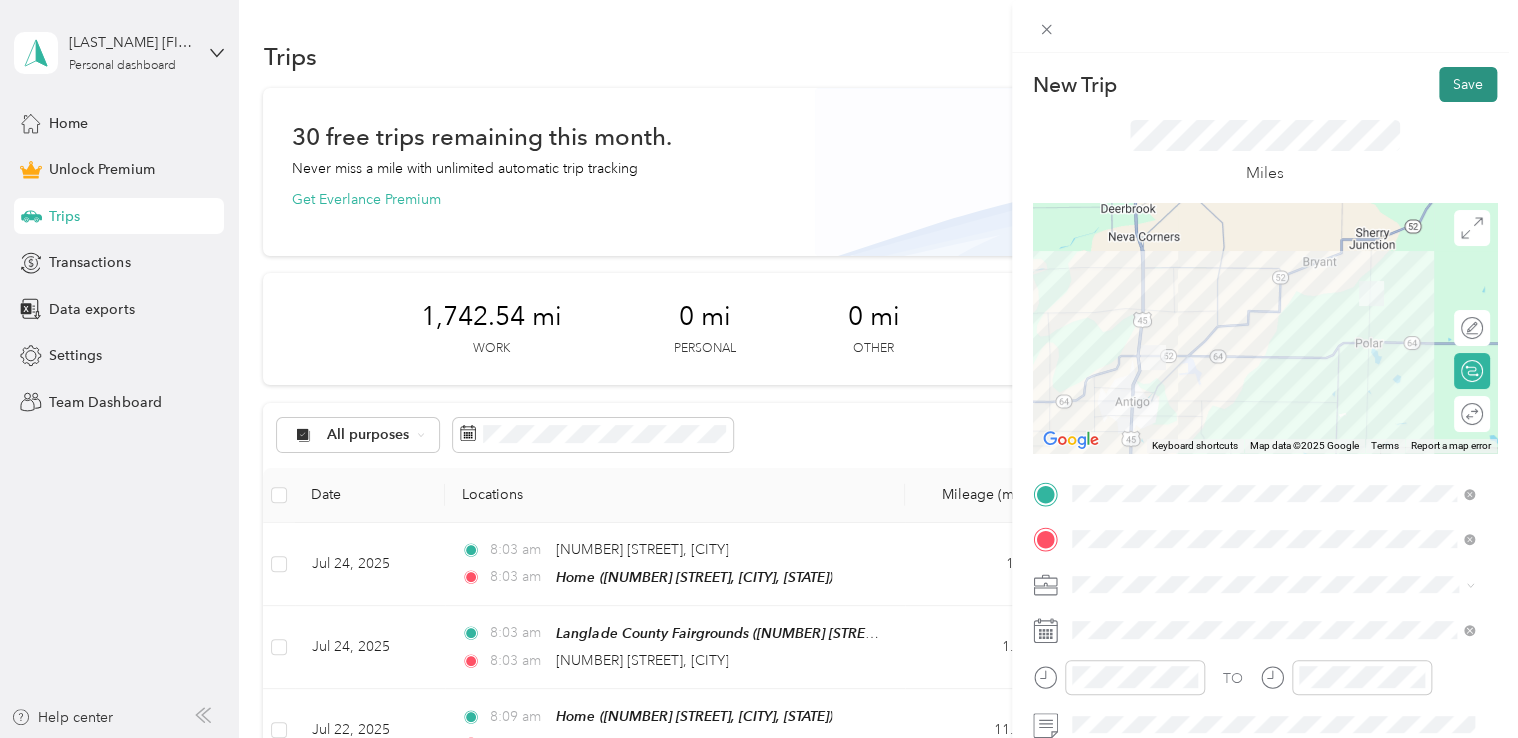 click on "Save" at bounding box center (1468, 84) 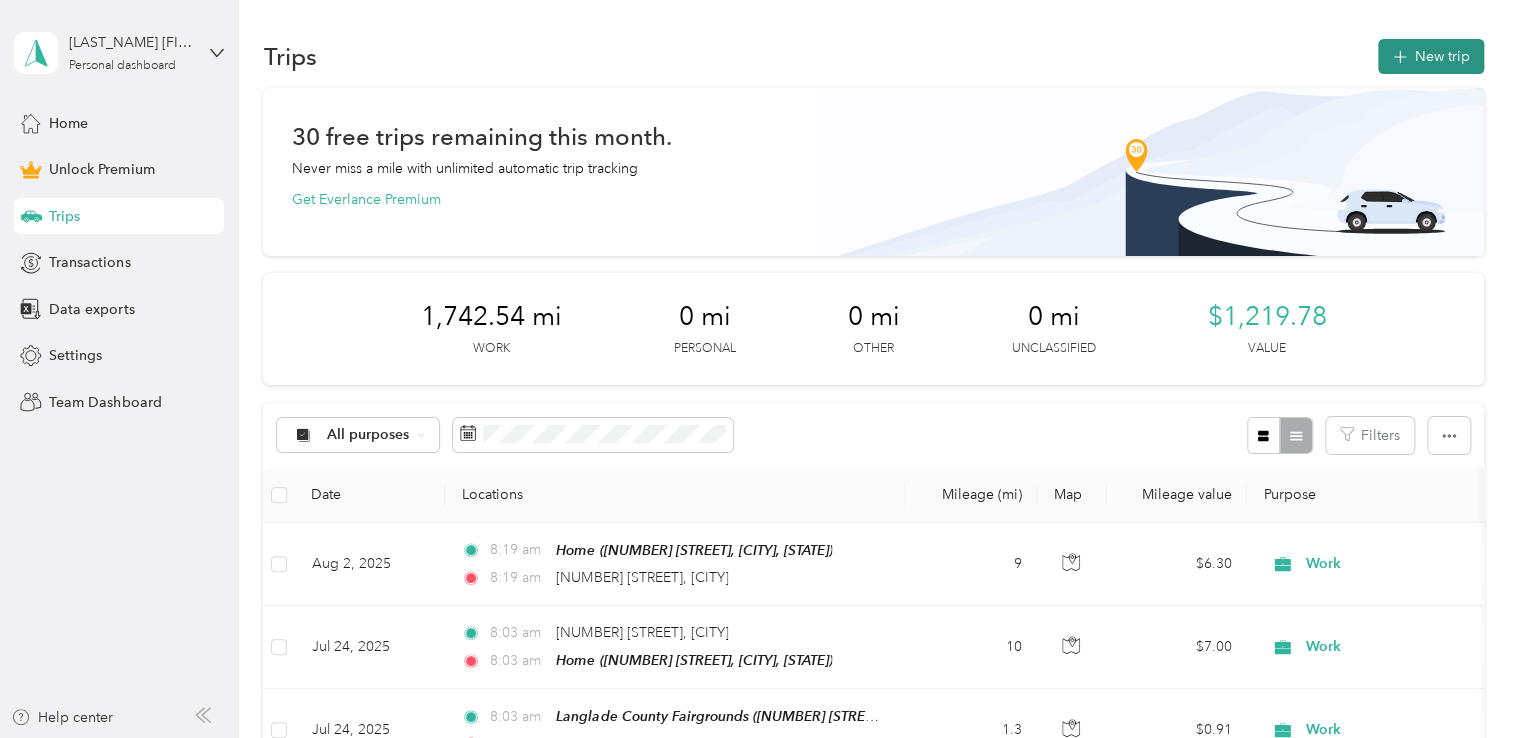 click on "New trip" at bounding box center (1431, 56) 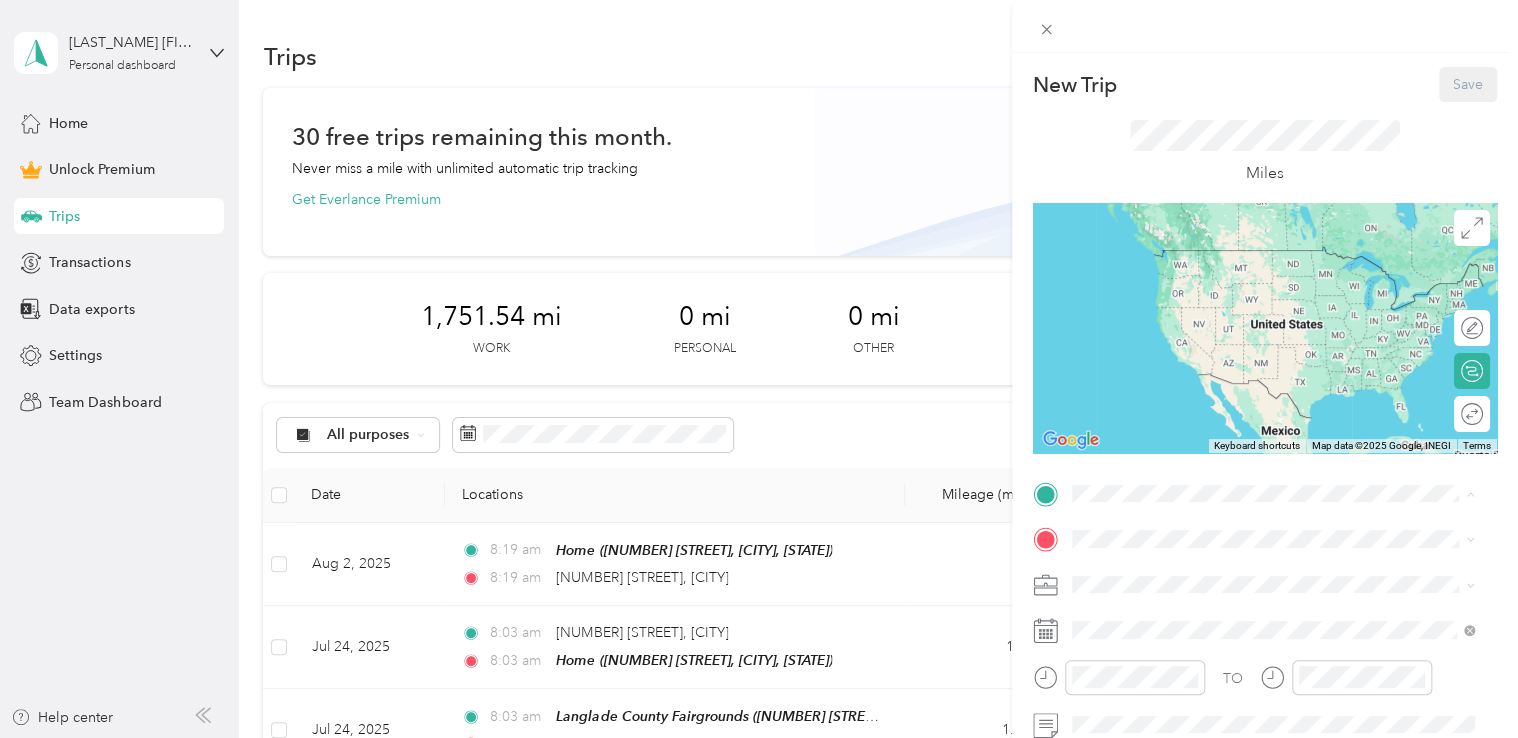 click on "[NUMBER] [STREET], [POSTAL_CODE], [CITY], [STATE], [COUNTRY]" at bounding box center (1283, 290) 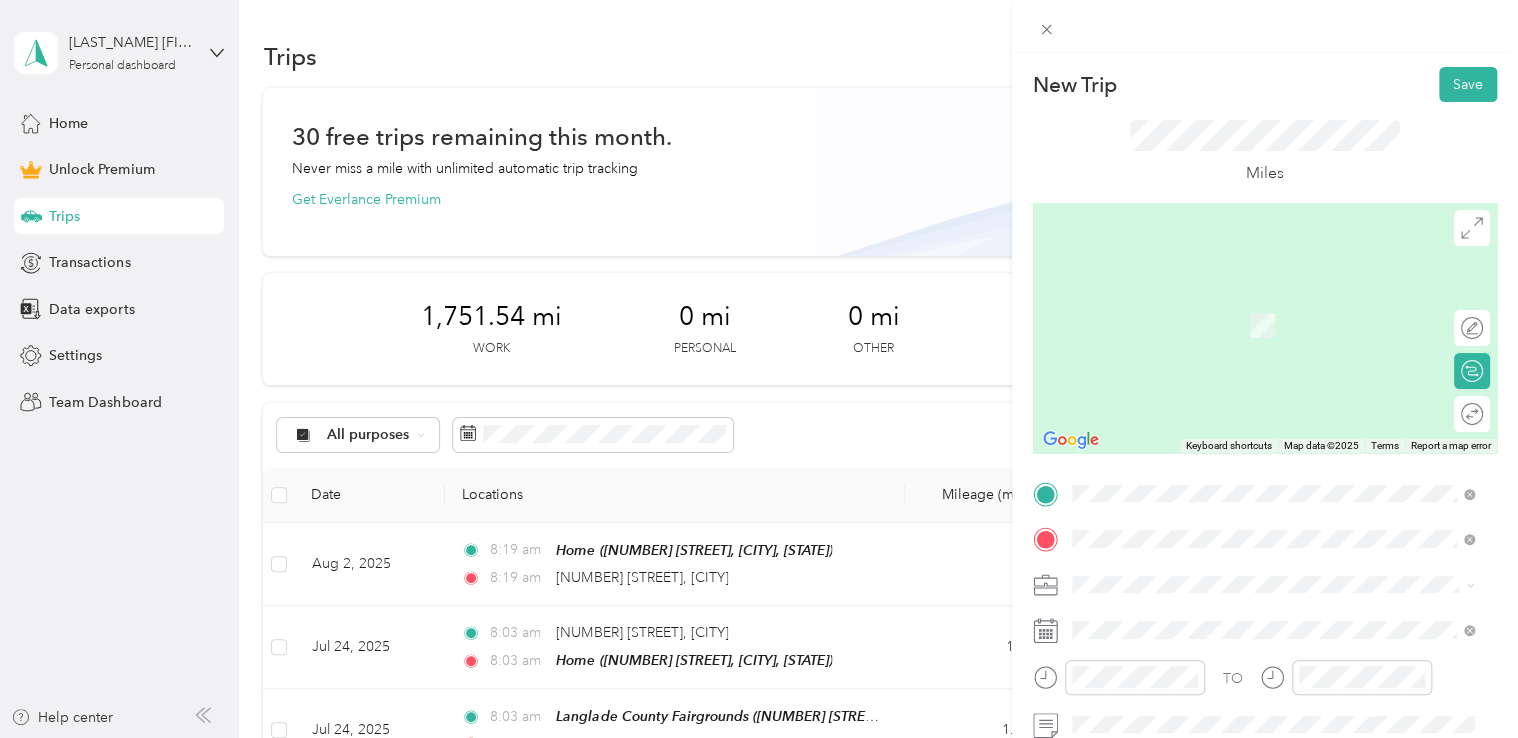 click on "Walmart Supercenter Walmart Supercenter, [NUMBER] [STREET], [POSTAL_CODE], [CITY], [STATE], [COUNTRY]" at bounding box center [1288, 325] 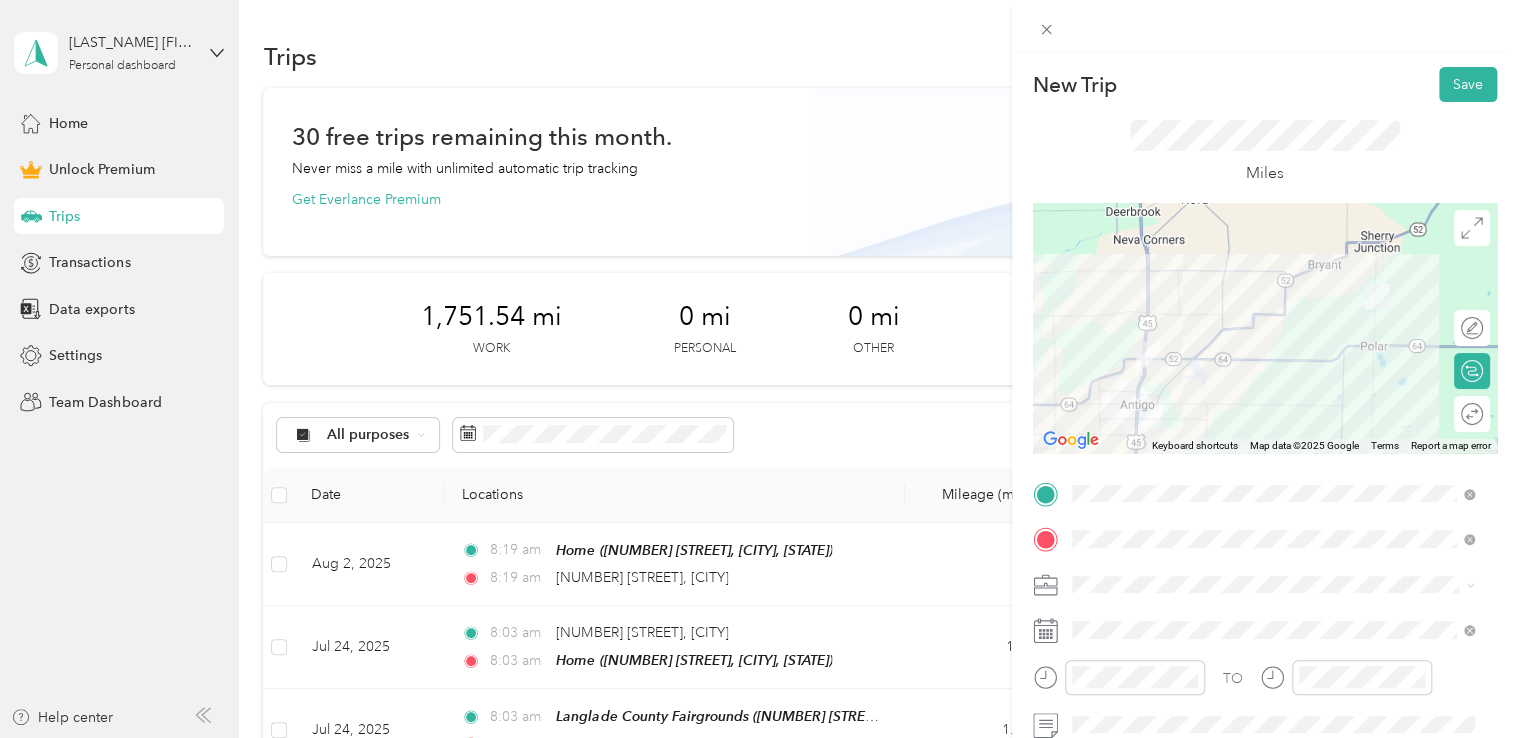 click on "Work" at bounding box center (1273, 300) 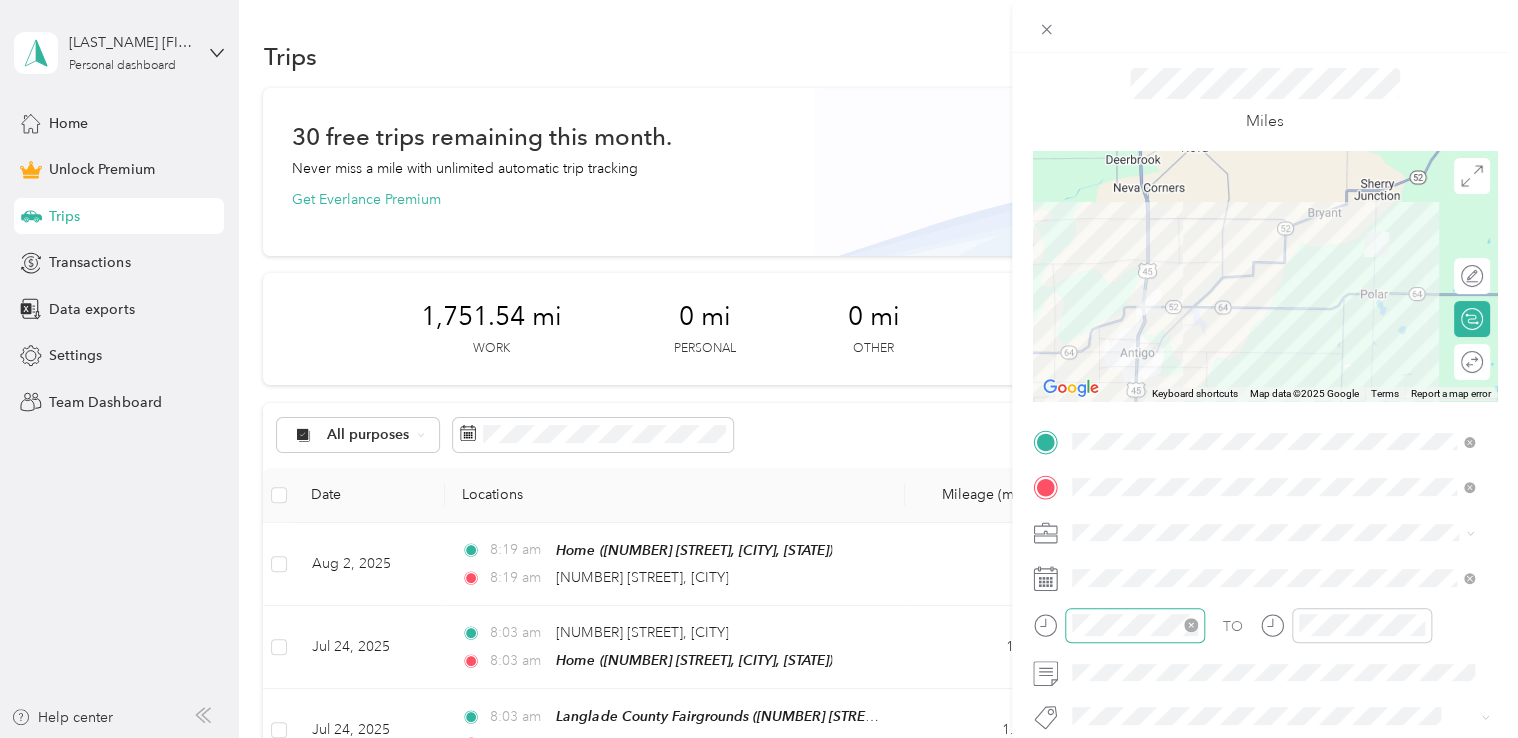 scroll, scrollTop: 100, scrollLeft: 0, axis: vertical 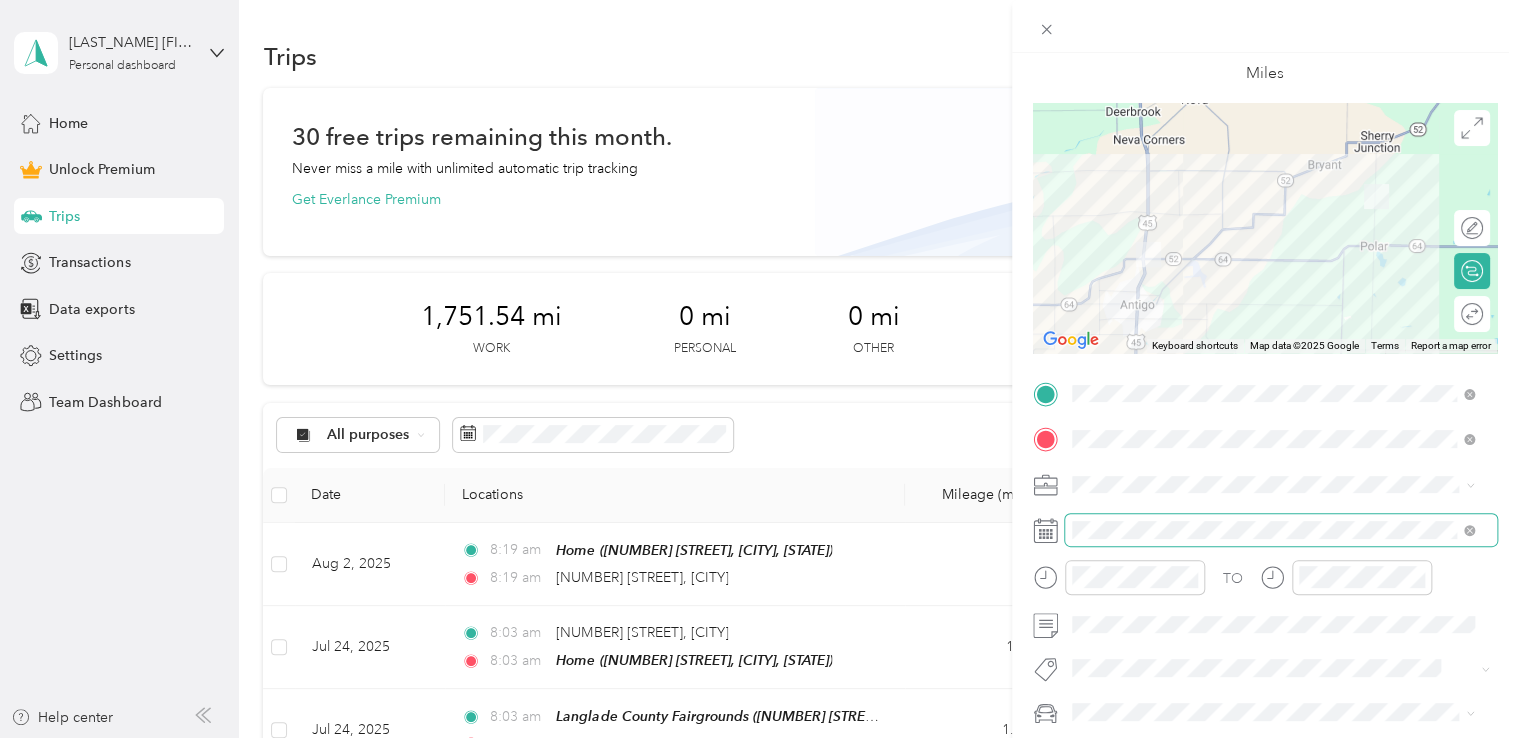 click at bounding box center (1281, 530) 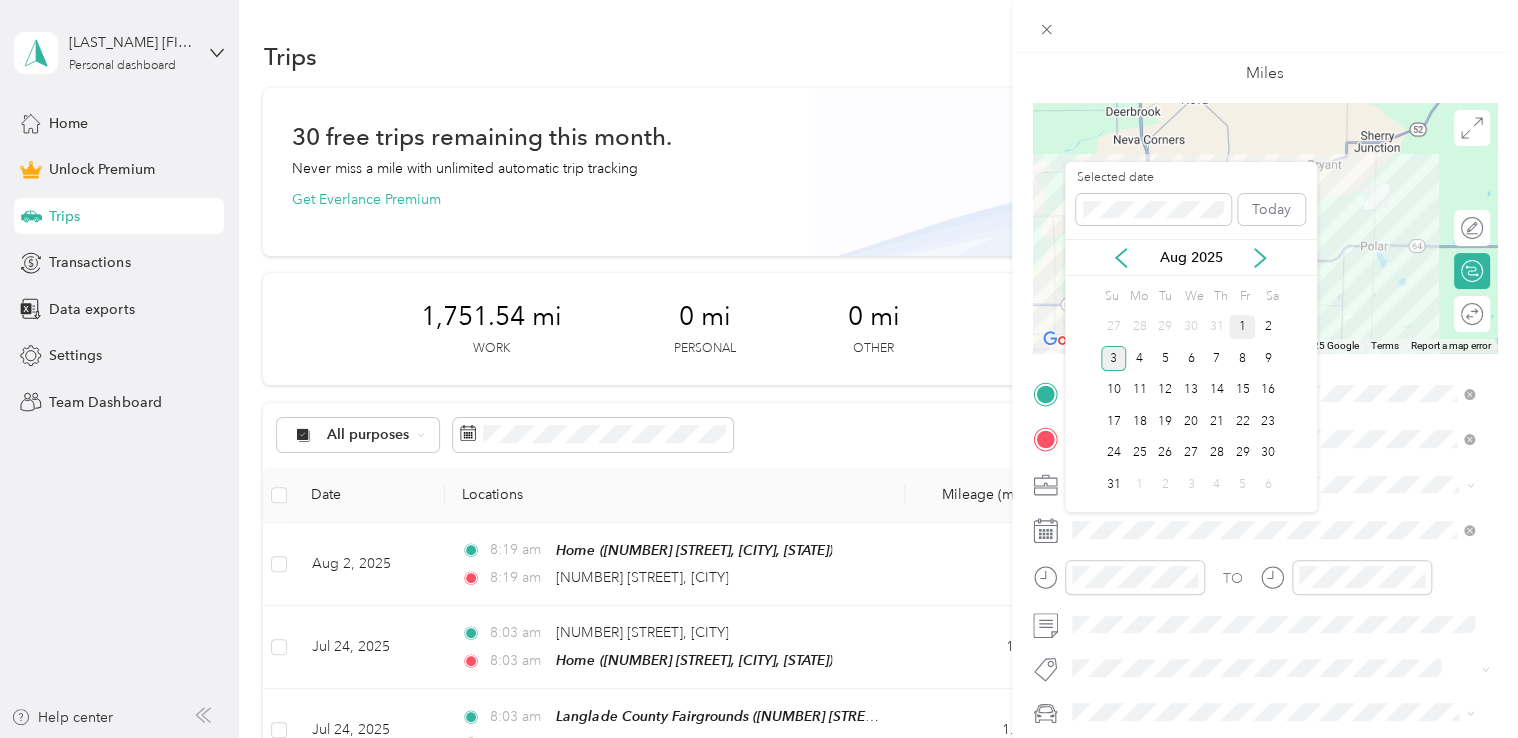 click on "1" at bounding box center [1242, 327] 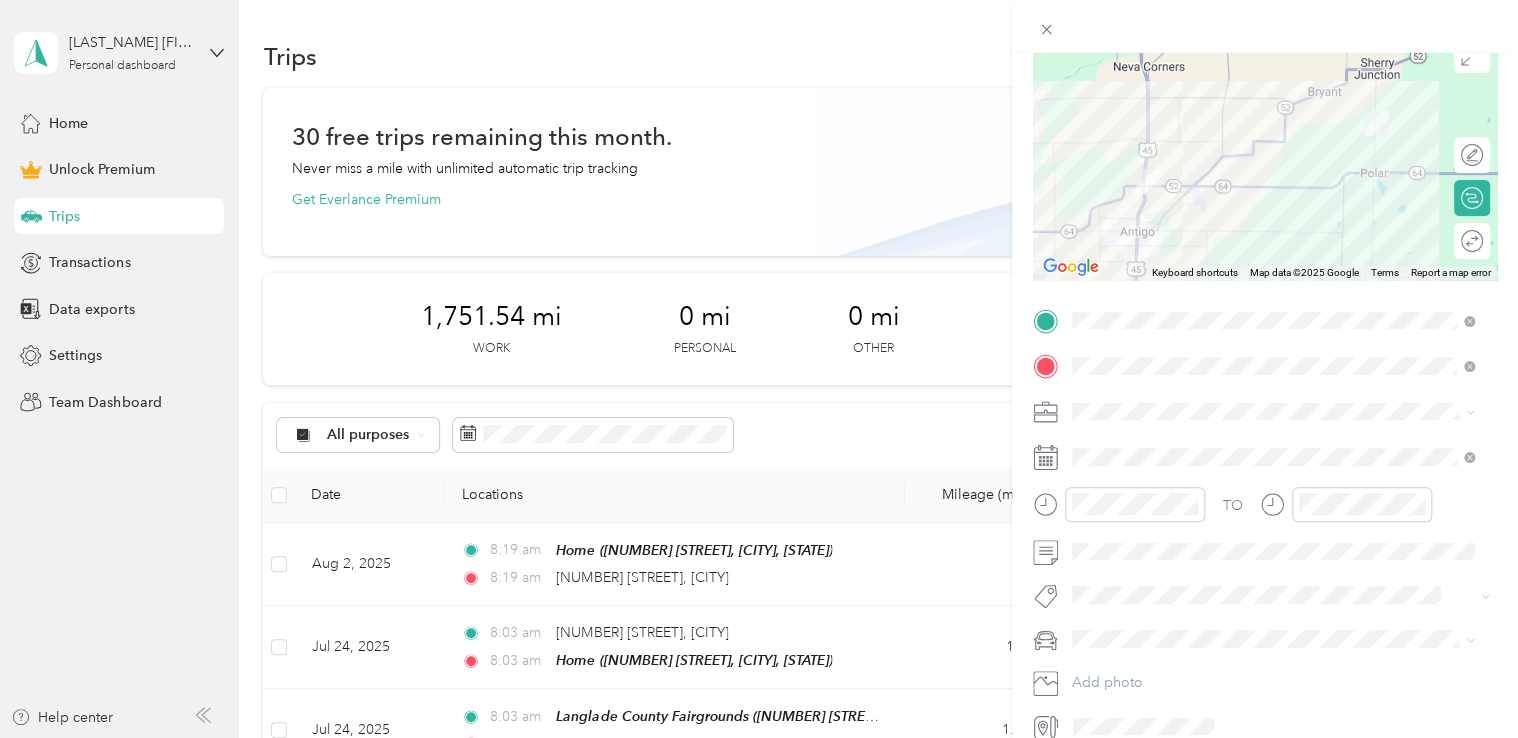 scroll, scrollTop: 264, scrollLeft: 0, axis: vertical 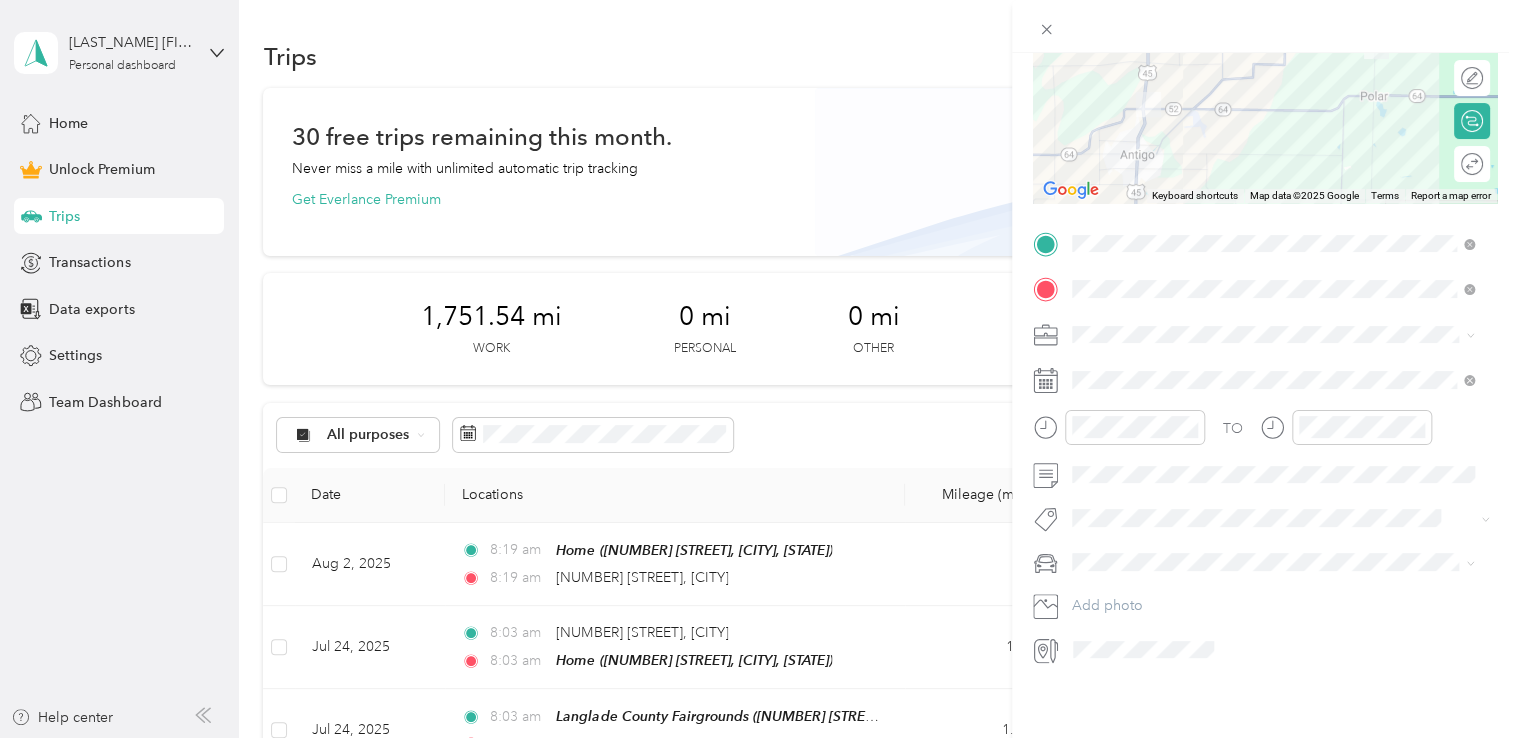 click on "Dodge Ram" at bounding box center (1117, 578) 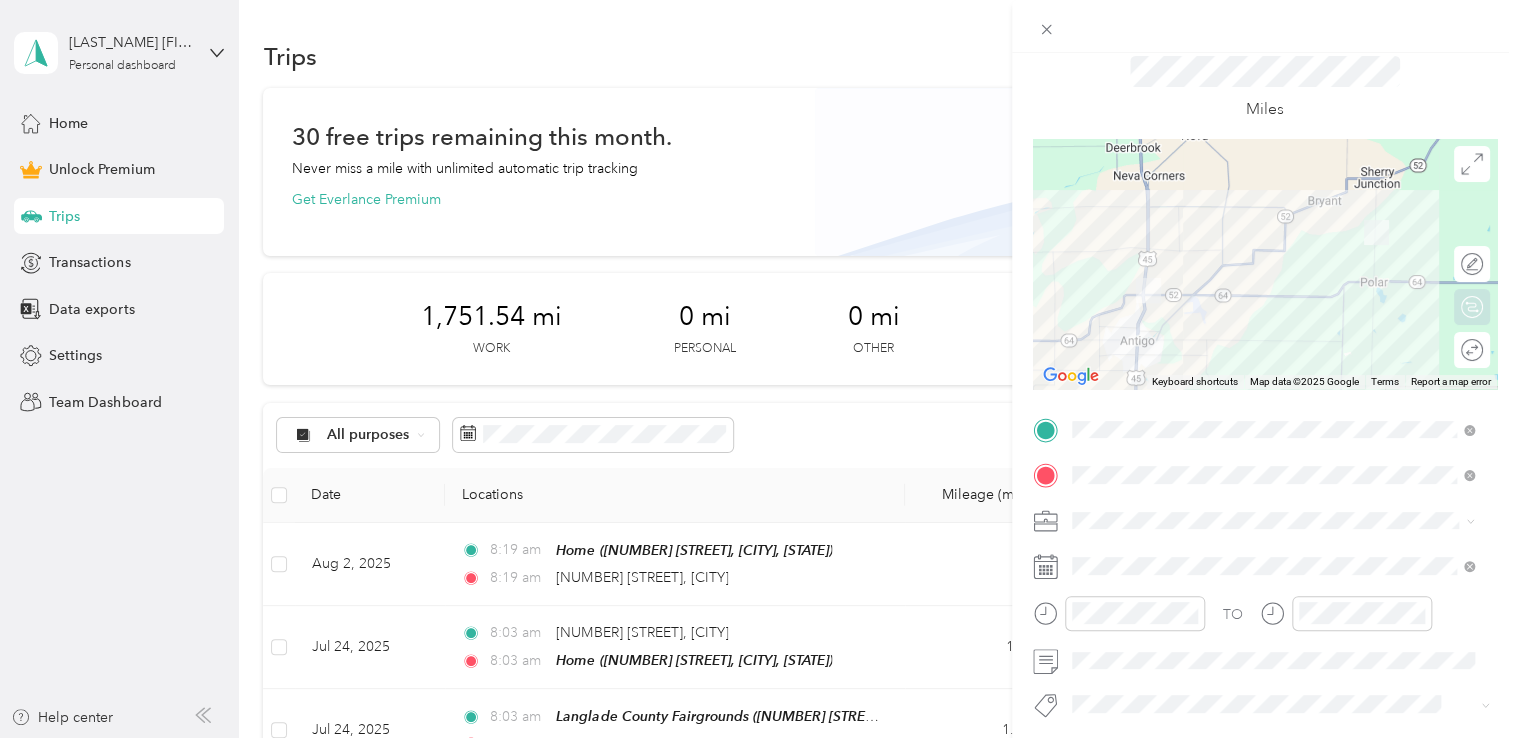 click on "Round trip" at bounding box center (1472, 350) 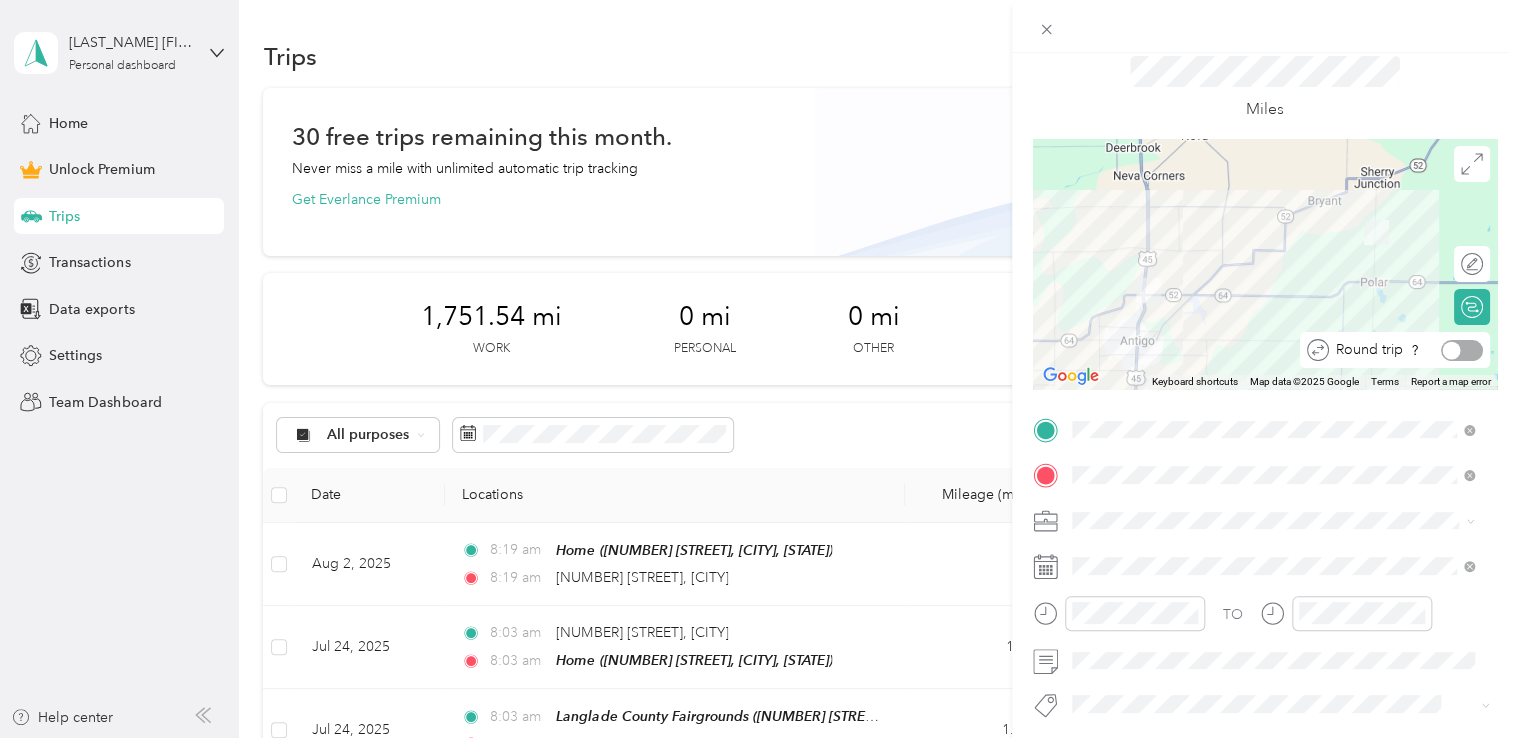 click at bounding box center [1462, 350] 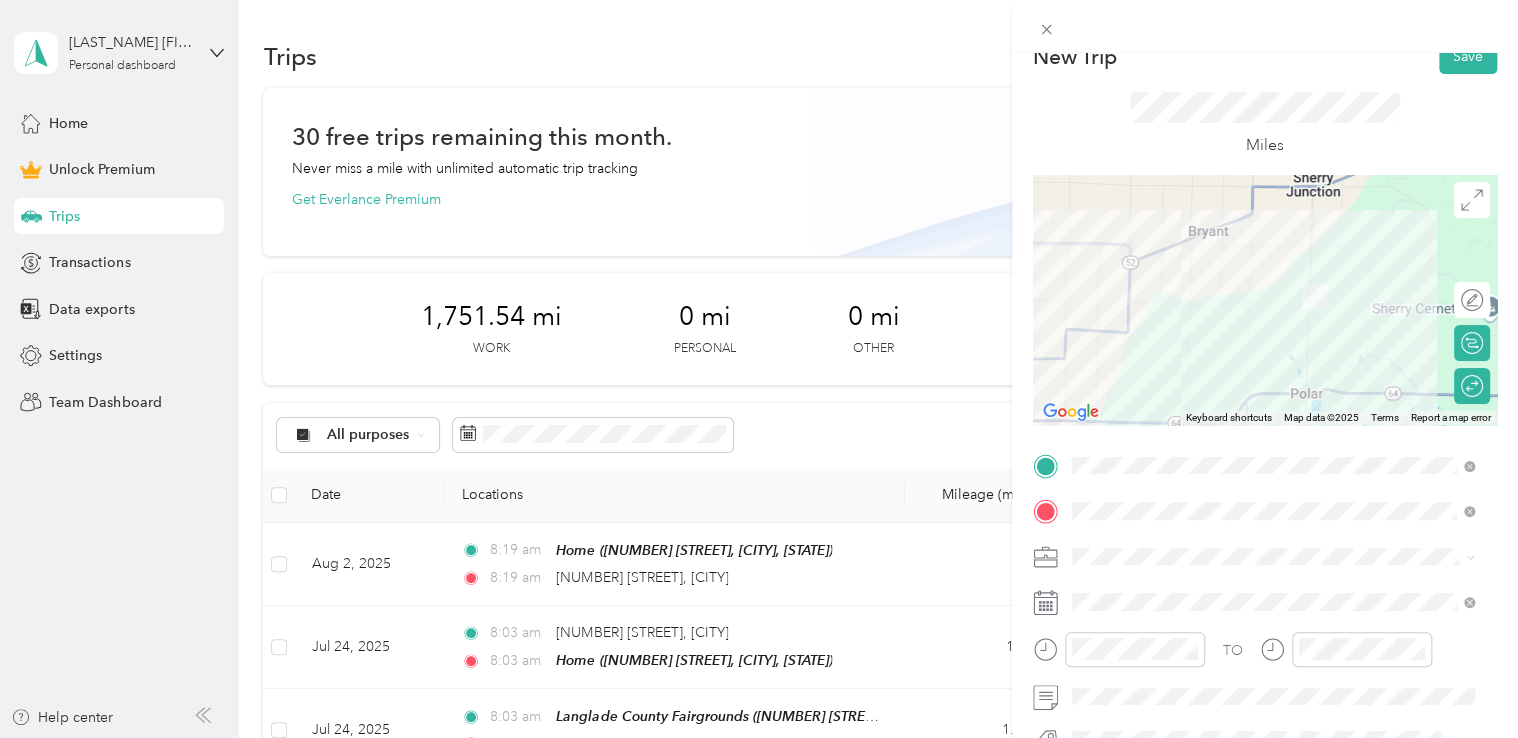 scroll, scrollTop: 0, scrollLeft: 0, axis: both 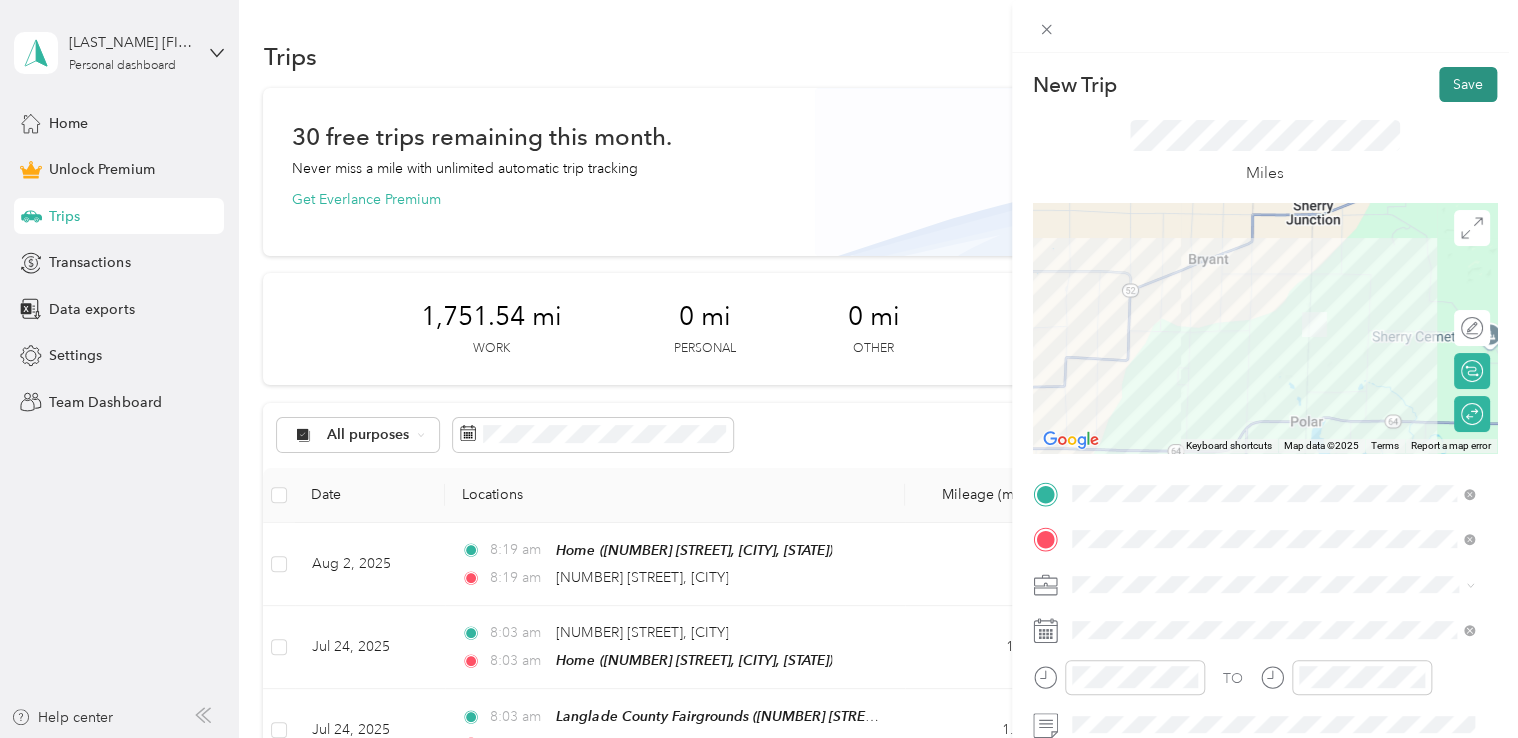 click on "Save" at bounding box center [1468, 84] 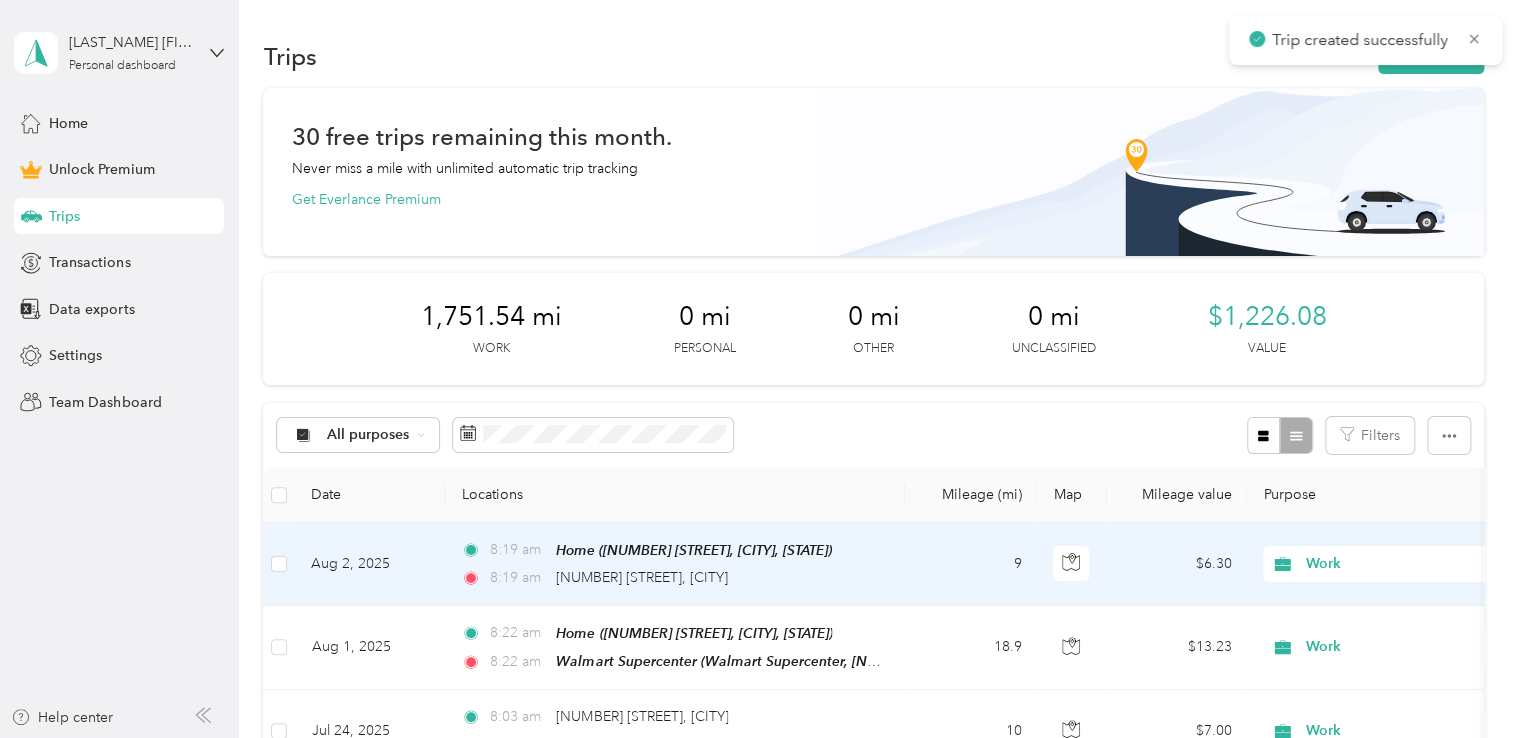 click on "9" at bounding box center (971, 564) 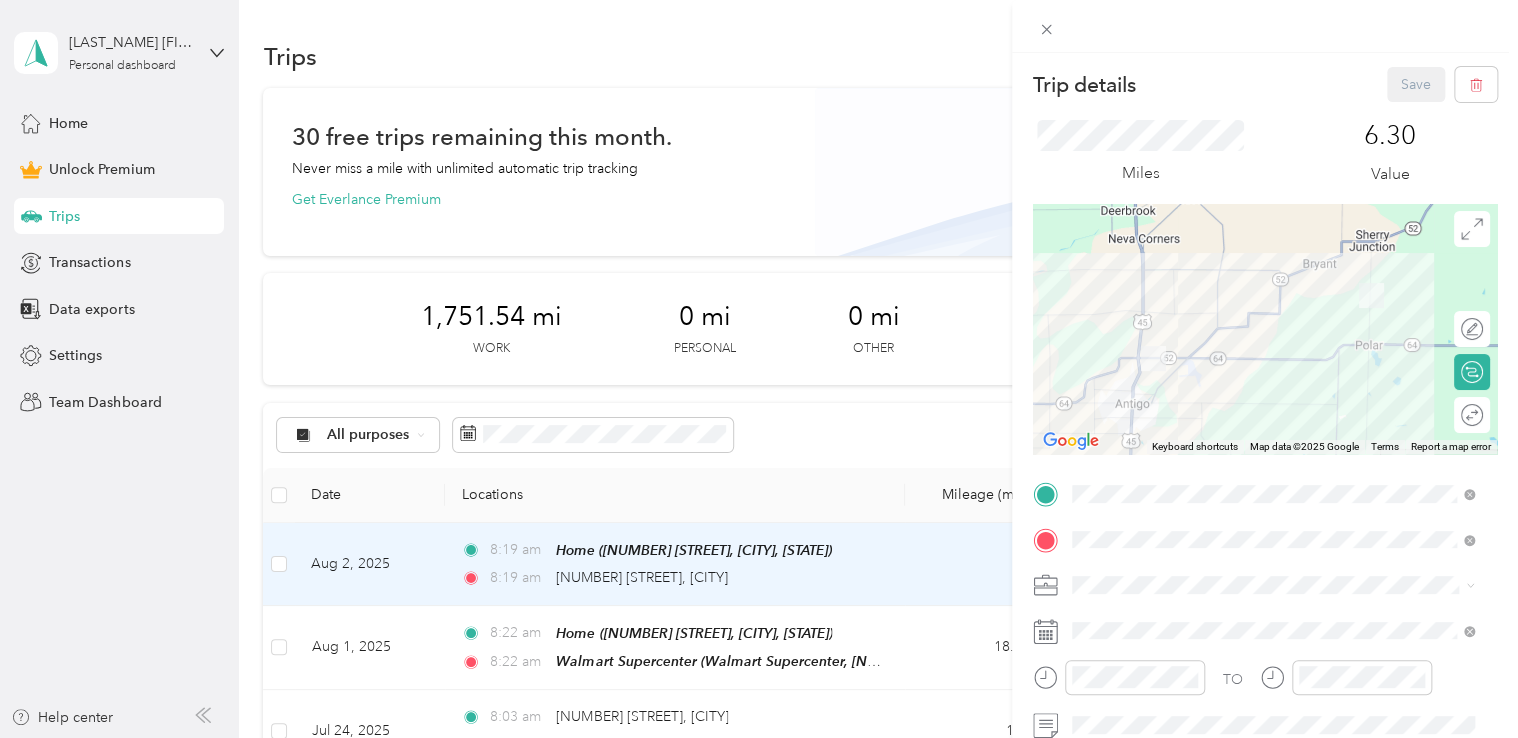drag, startPoint x: 1455, startPoint y: 418, endPoint x: 1471, endPoint y: 422, distance: 16.492422 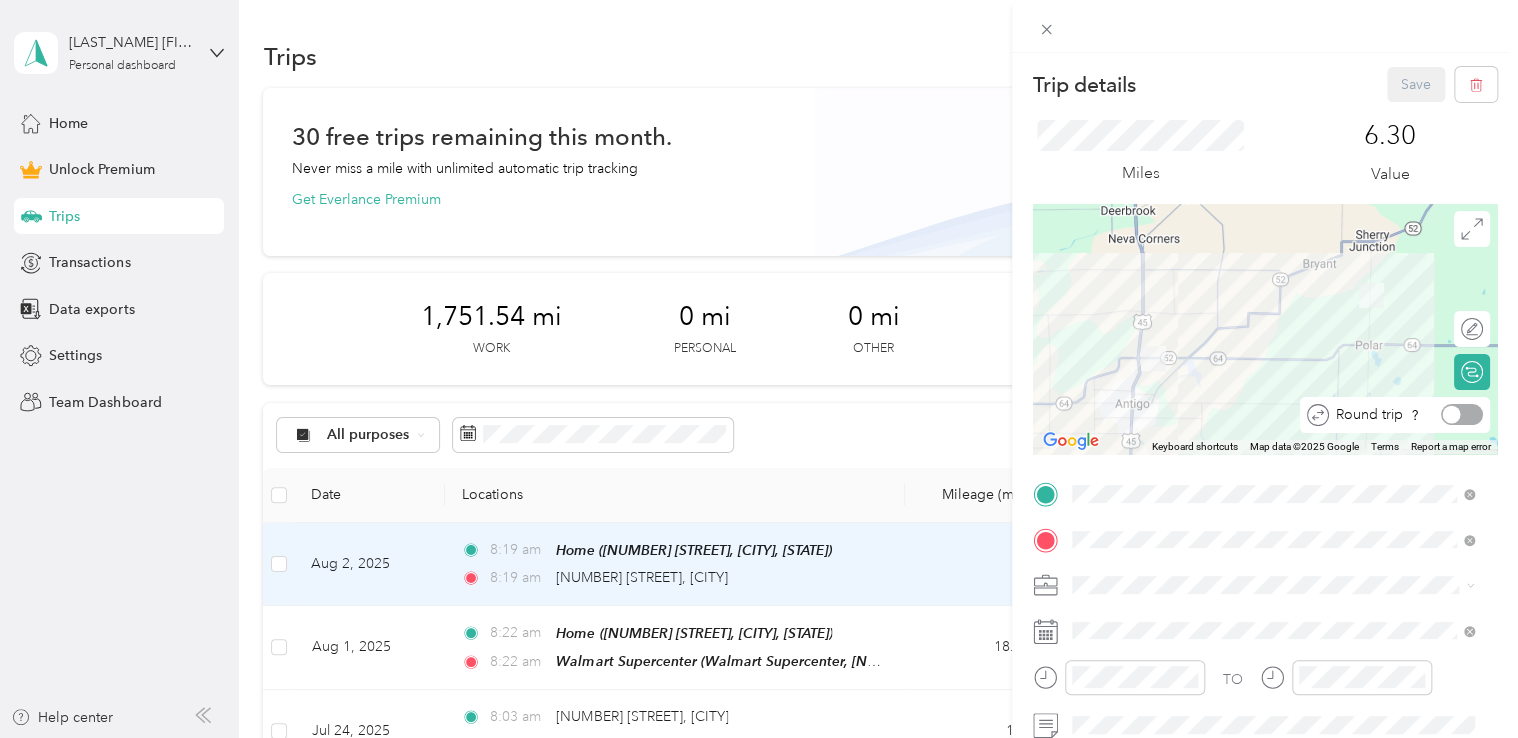 click at bounding box center (1452, 415) 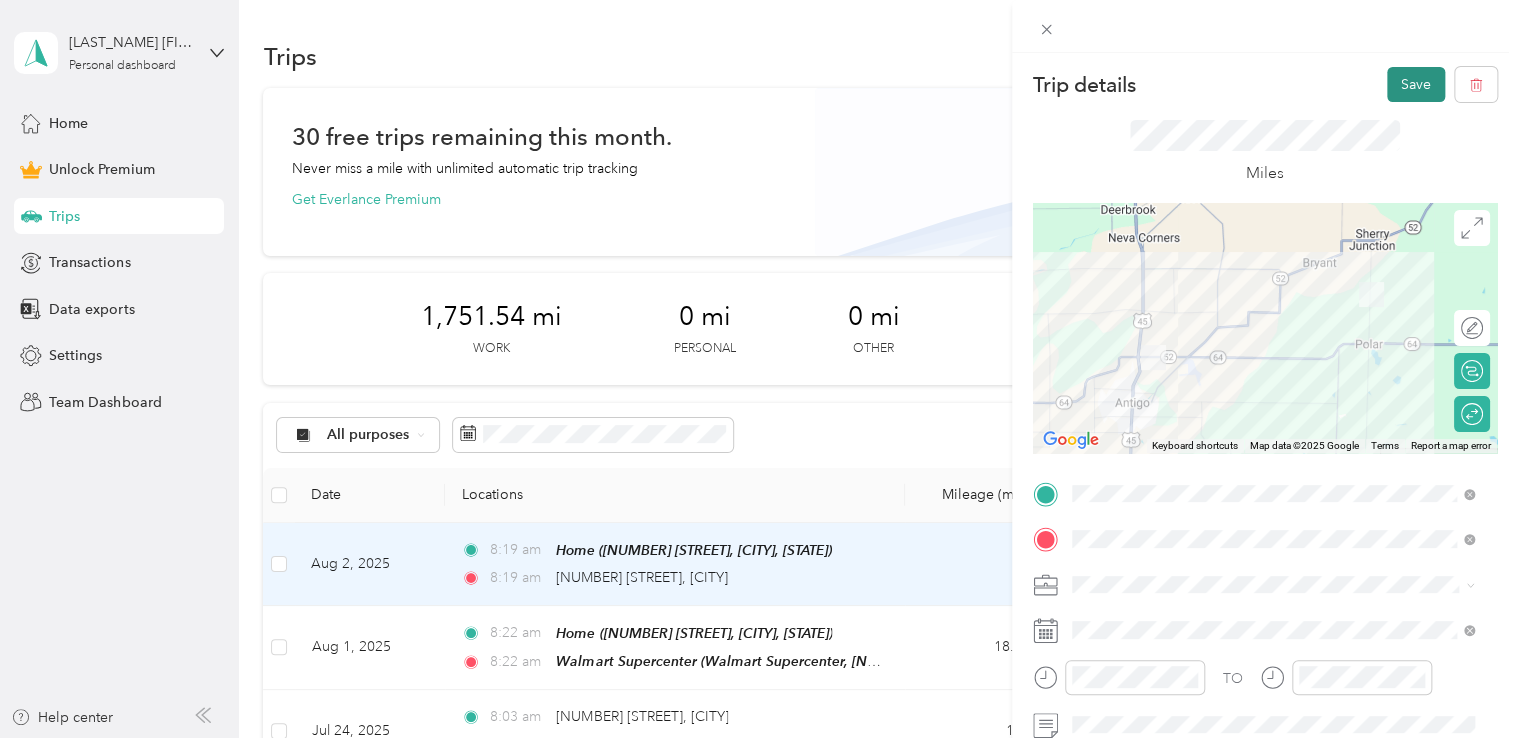 click on "Save" at bounding box center (1416, 84) 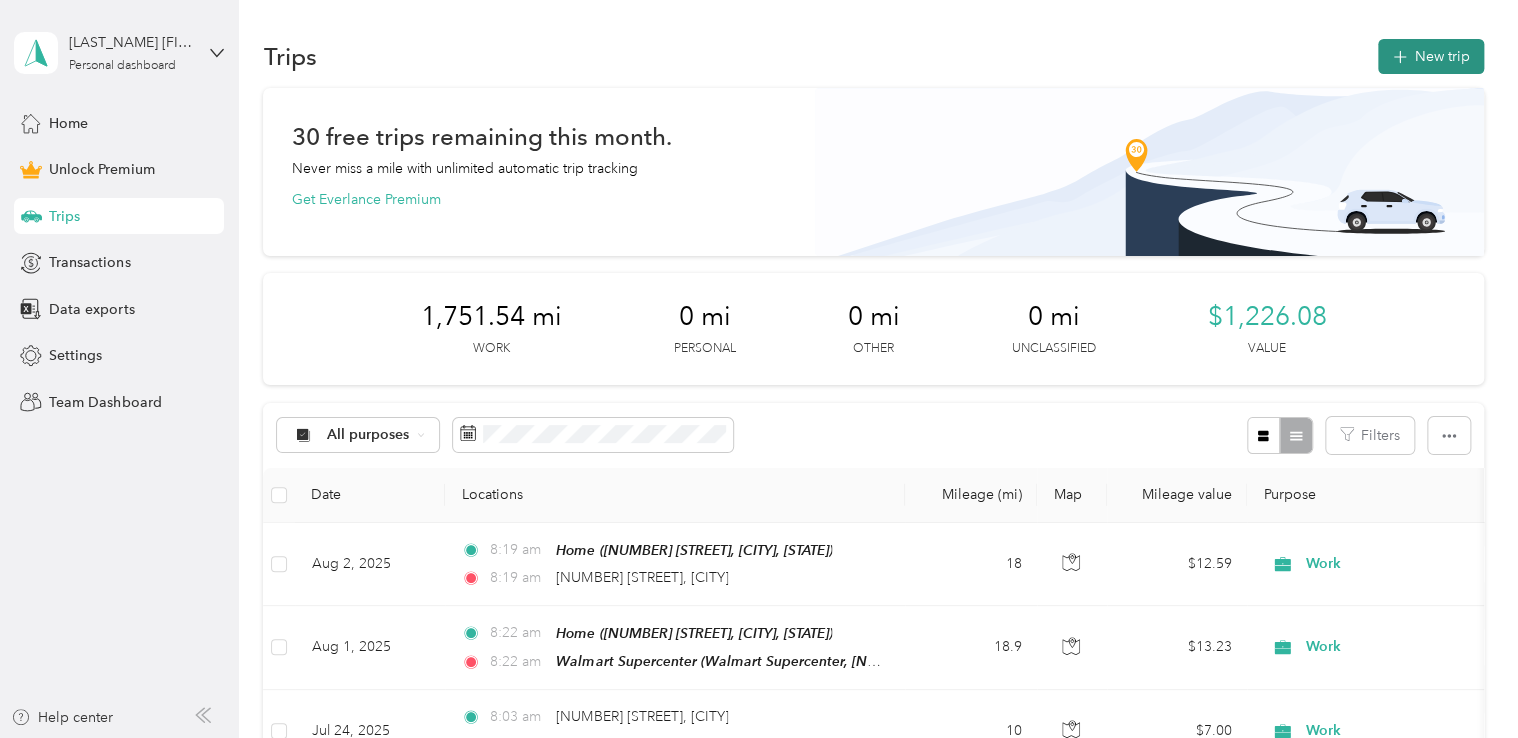 click on "New trip" at bounding box center [1431, 56] 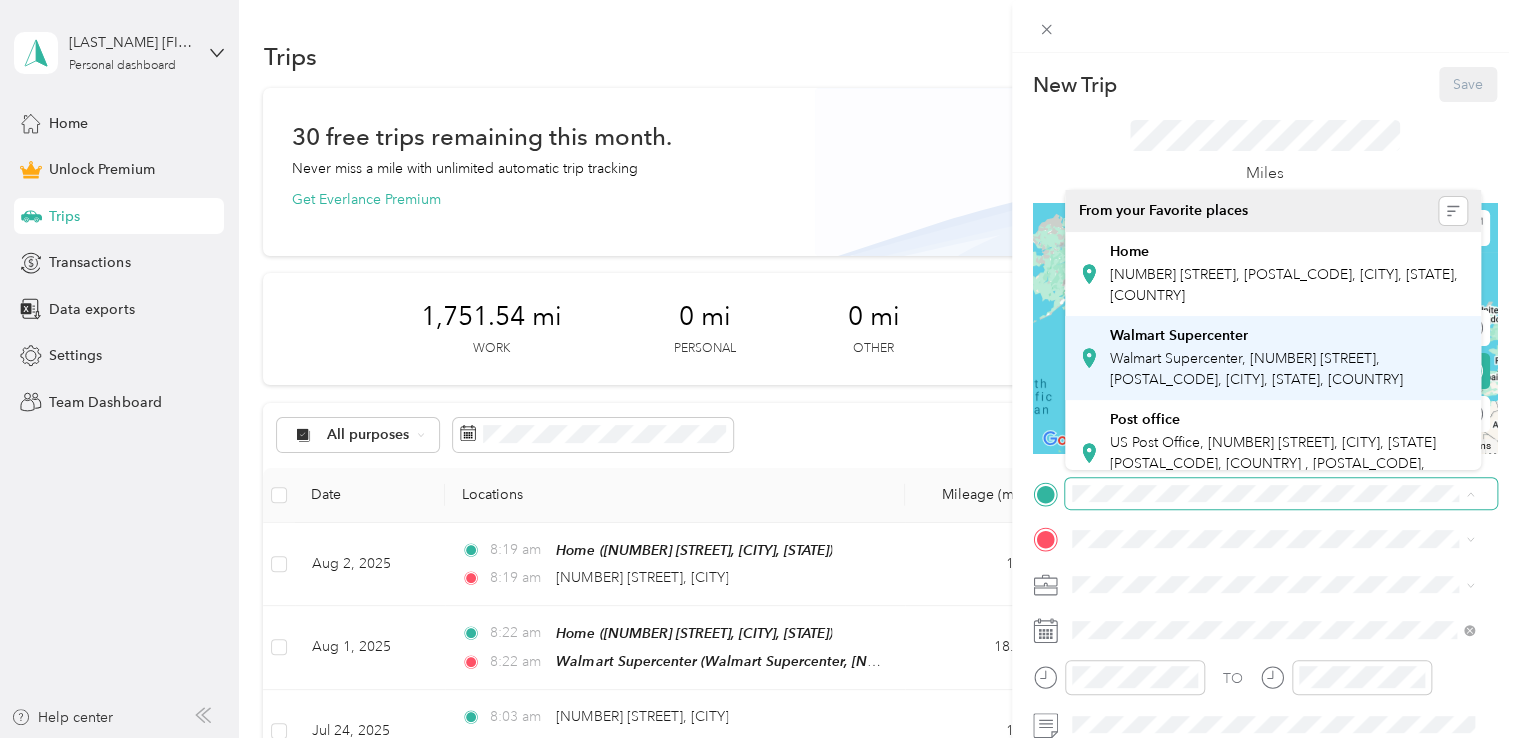 scroll, scrollTop: 100, scrollLeft: 0, axis: vertical 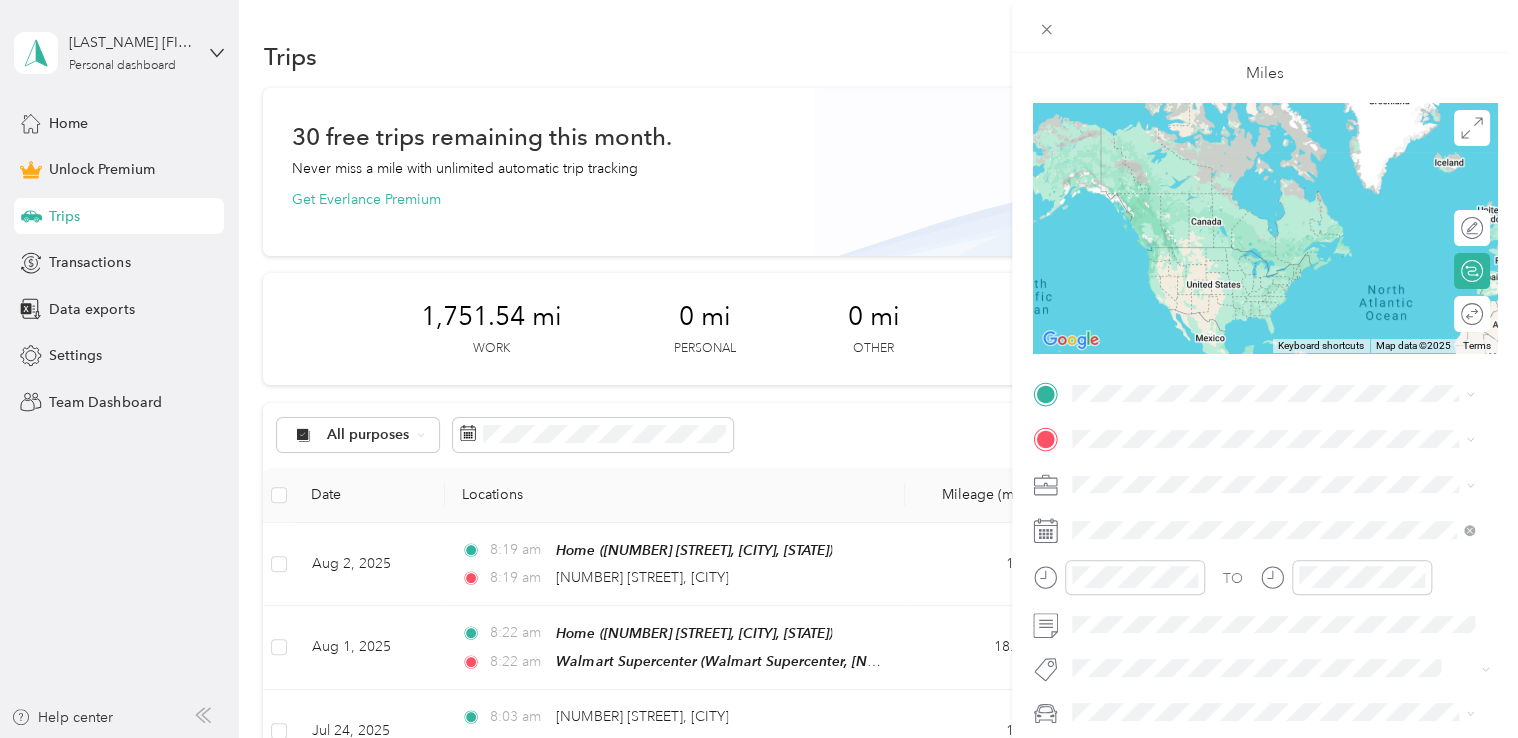 click at bounding box center (1265, 439) 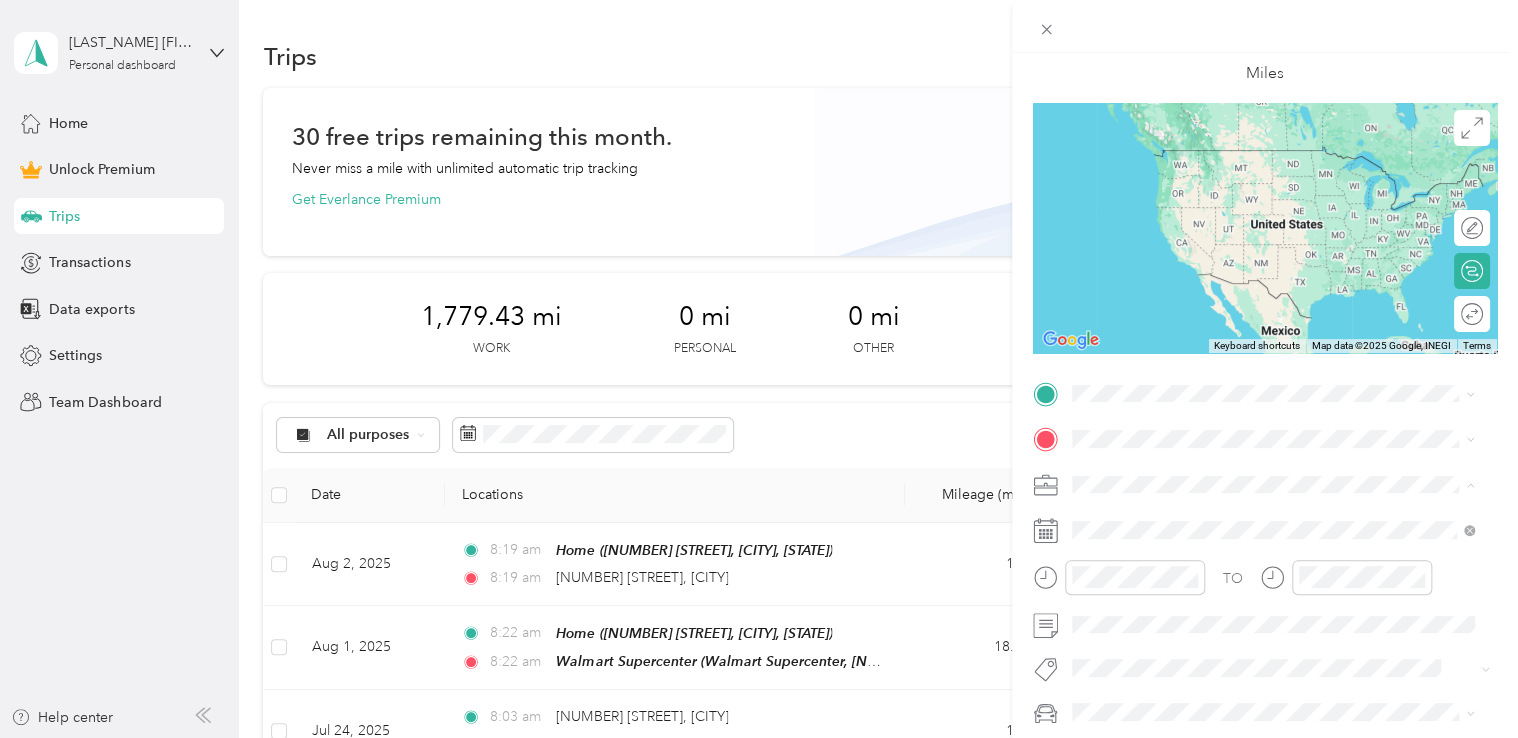 click on "Work" at bounding box center (1273, 204) 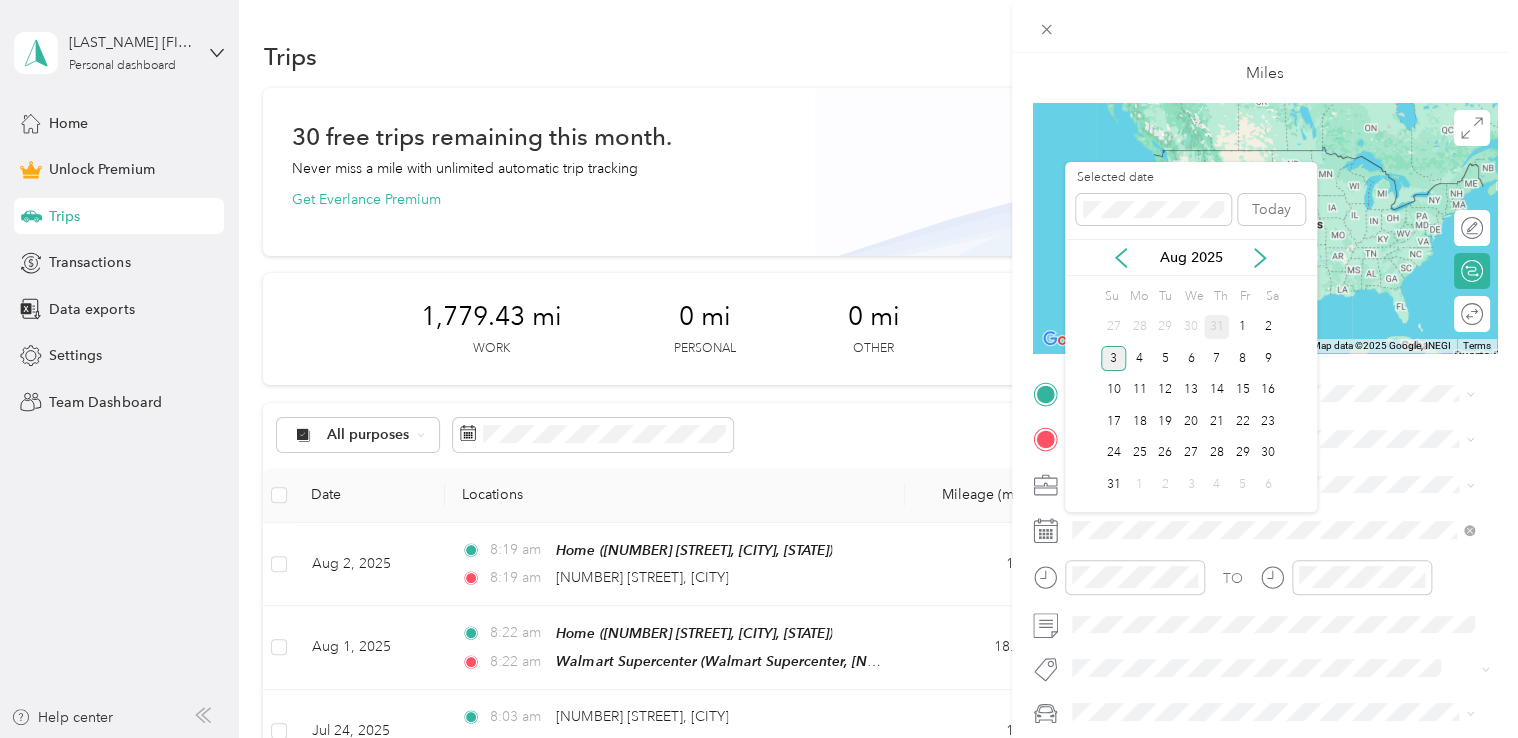 click on "31" at bounding box center [1217, 327] 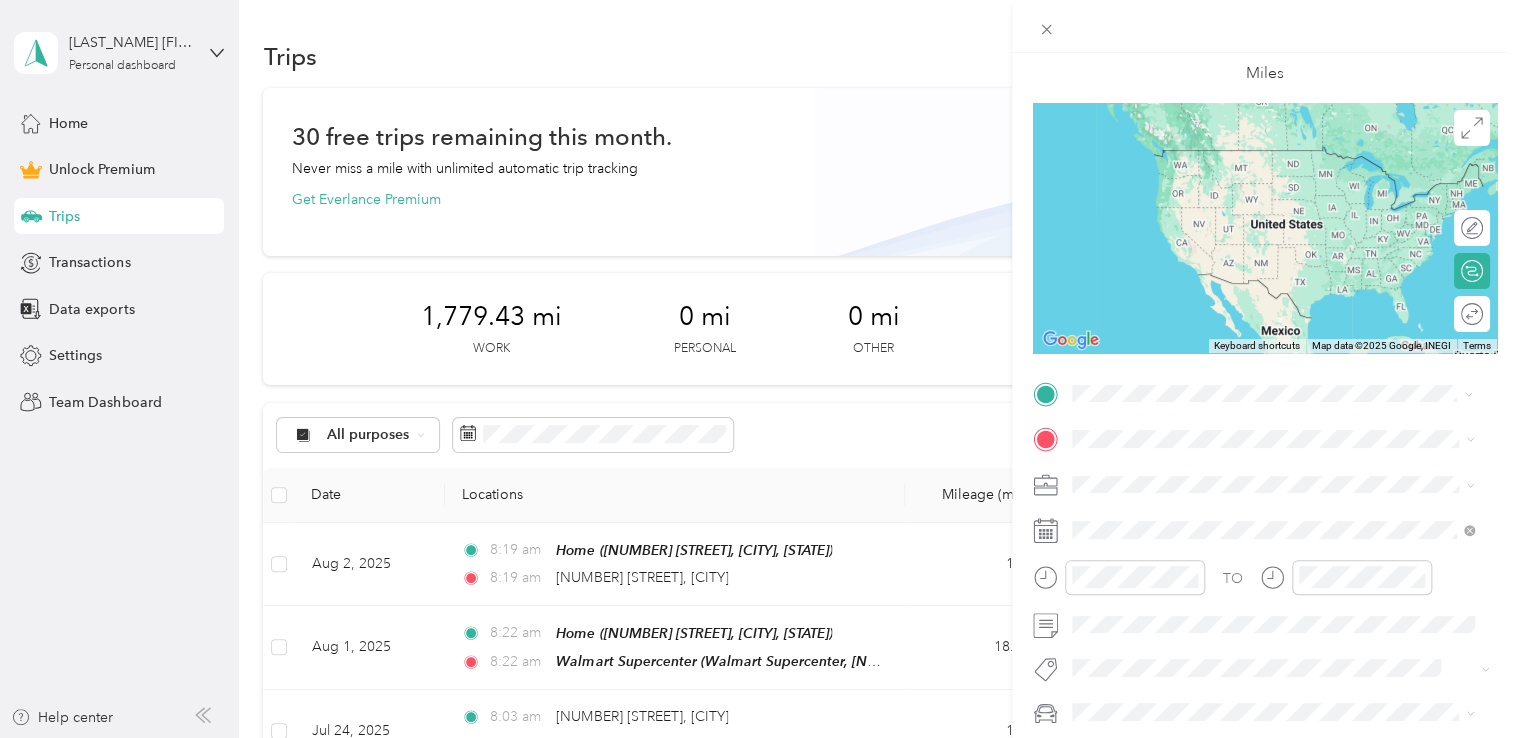 click on "[NUMBER] [STREET], [POSTAL_CODE], [CITY], [STATE], [COUNTRY]" at bounding box center [1283, 506] 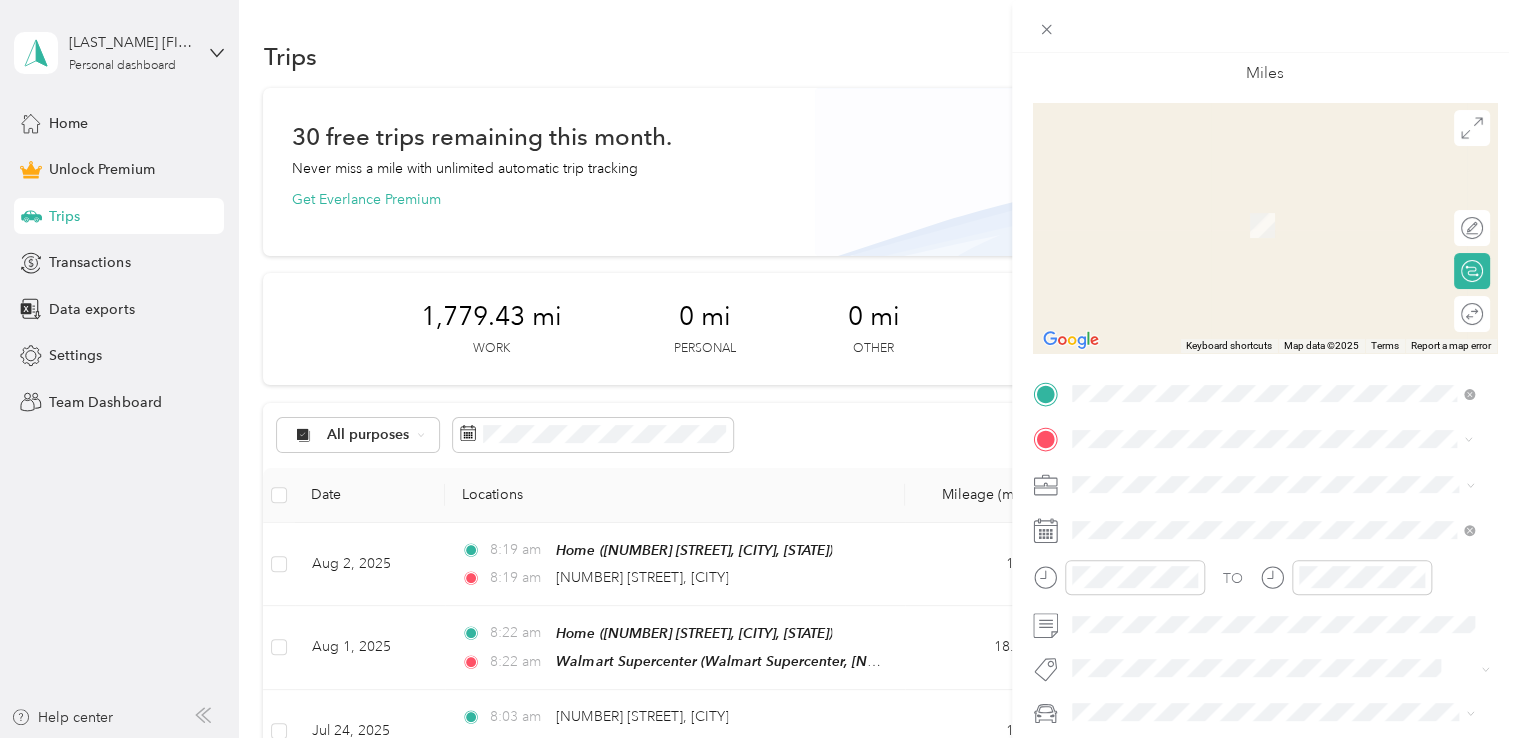 click on "[NUMBER] [STREET]
[CITY], [STATE] [POSTAL_CODE], [COUNTRY]" at bounding box center [1273, 520] 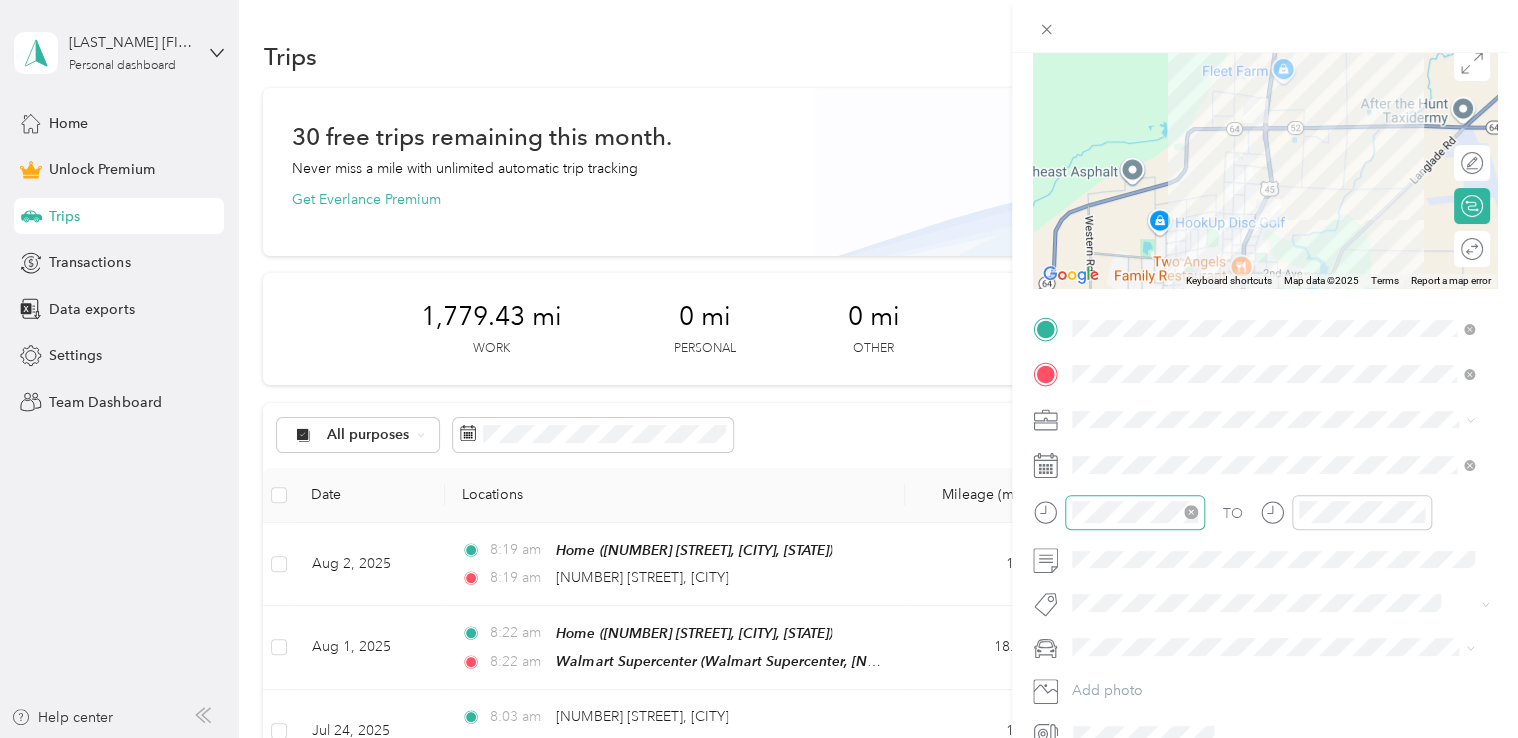 scroll, scrollTop: 200, scrollLeft: 0, axis: vertical 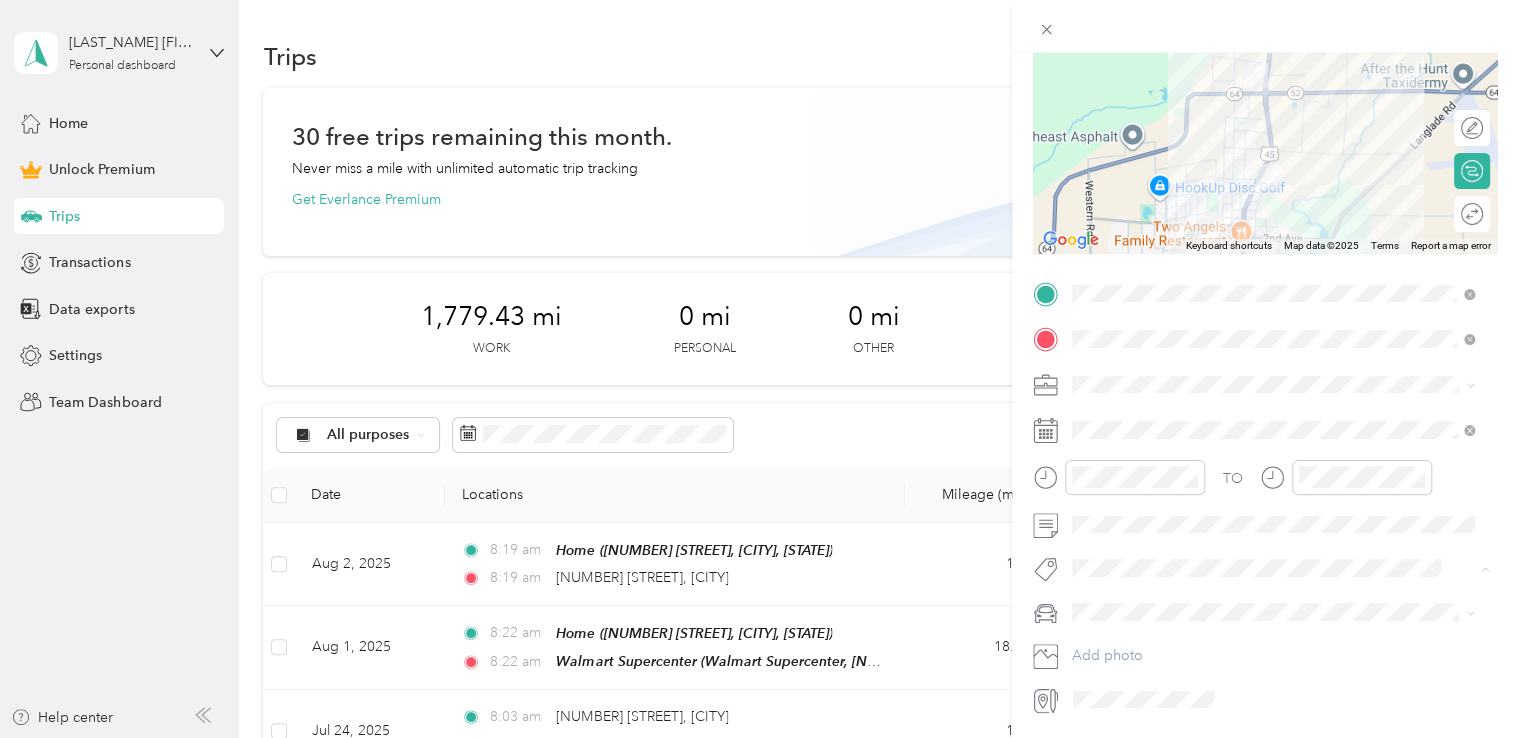 click 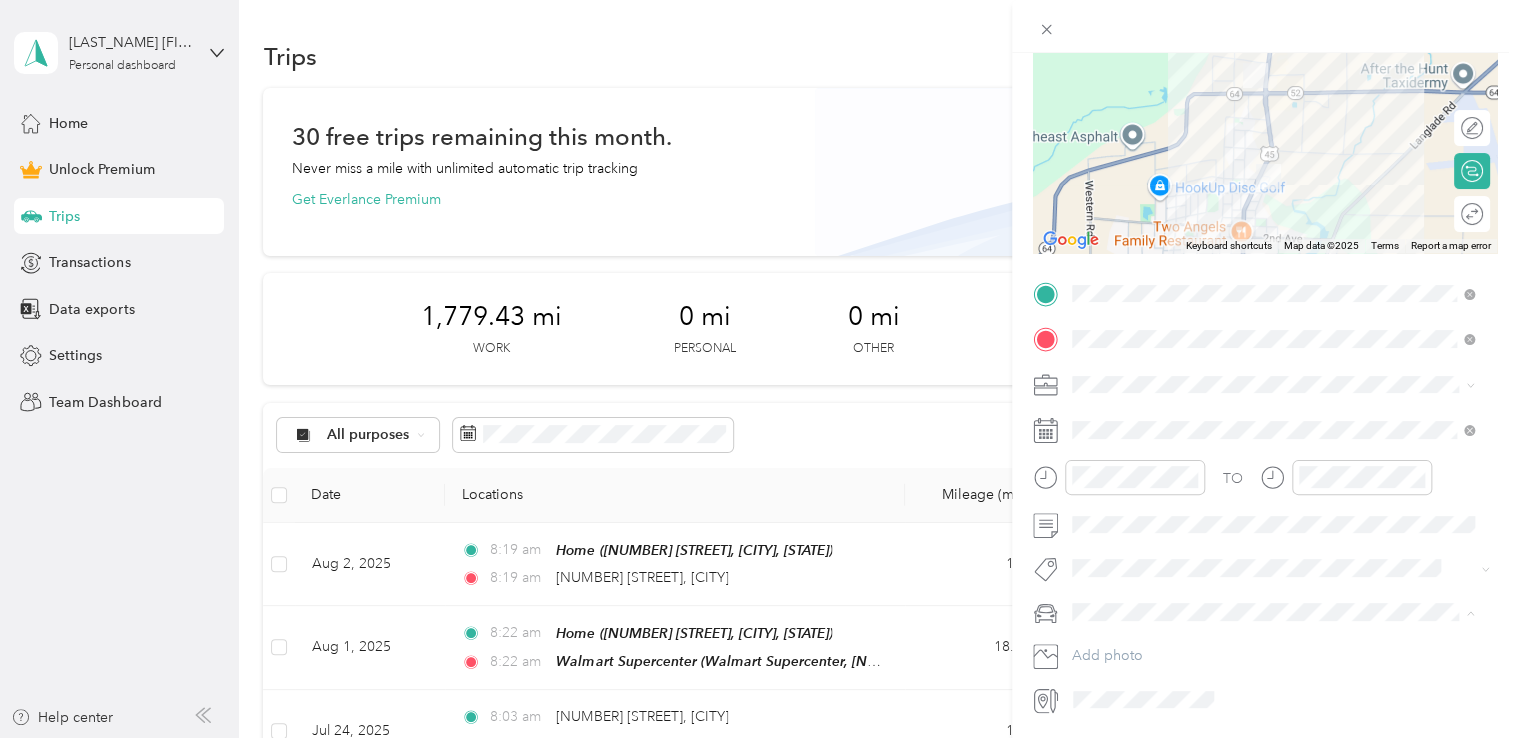 click on "Dodge Ram" at bounding box center (1117, 647) 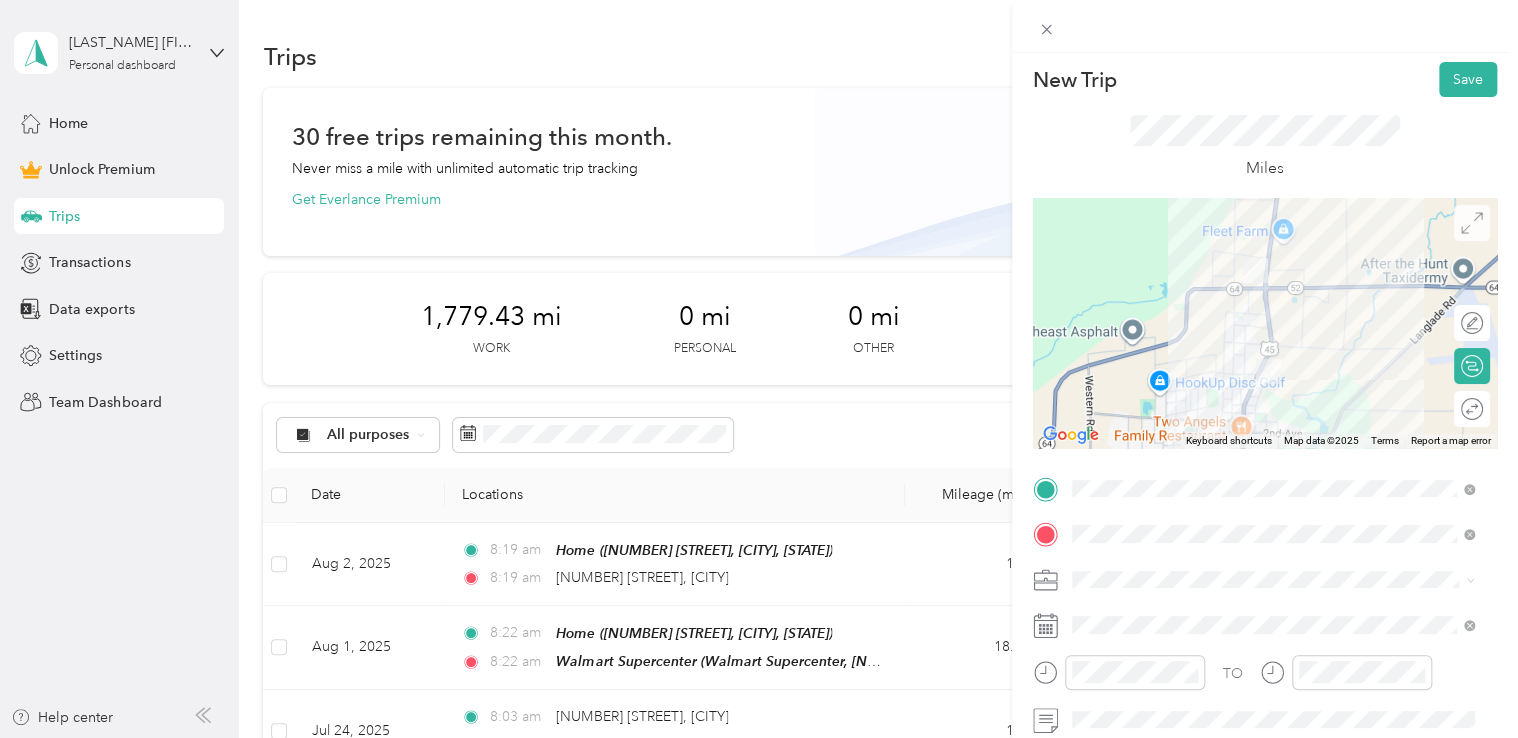scroll, scrollTop: 0, scrollLeft: 0, axis: both 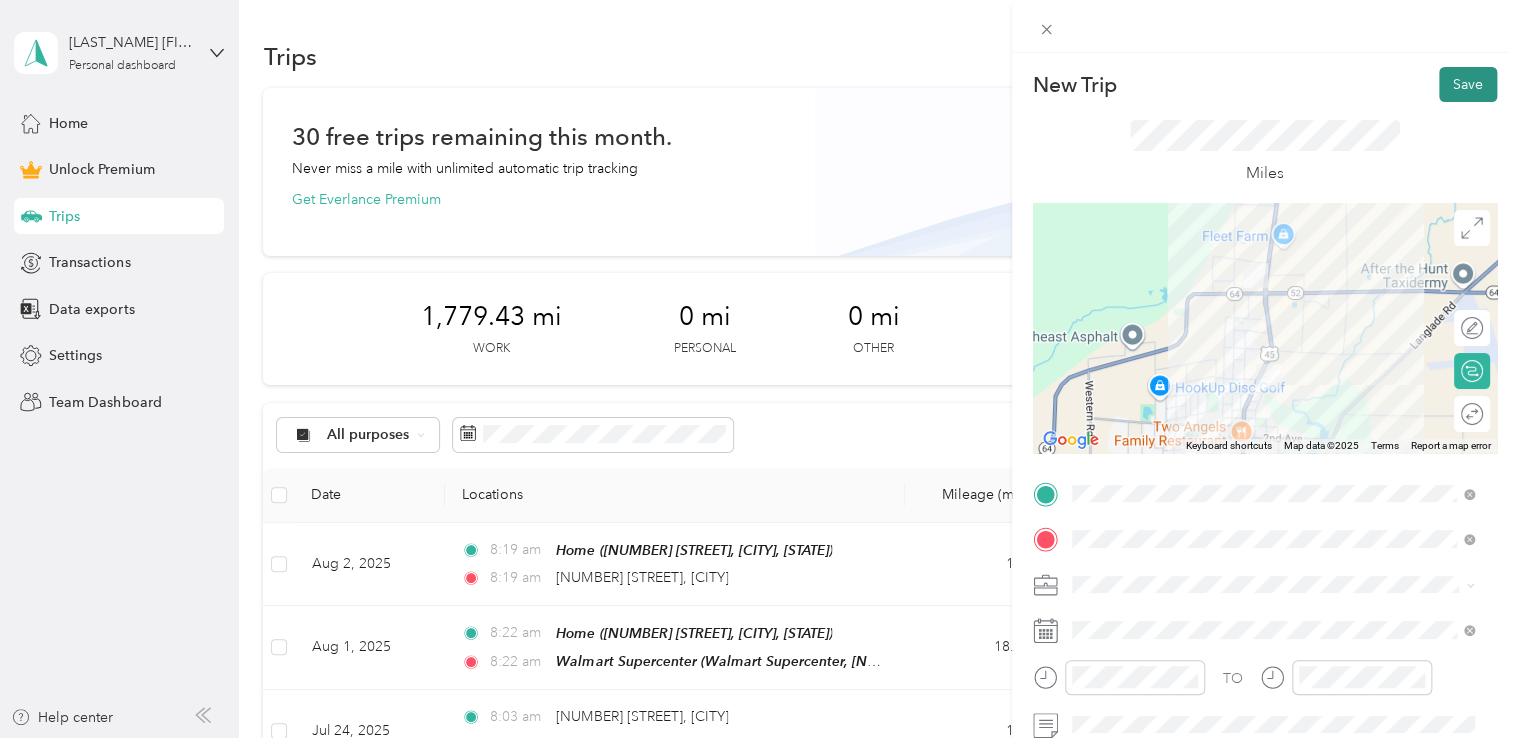 click on "Save" at bounding box center [1468, 84] 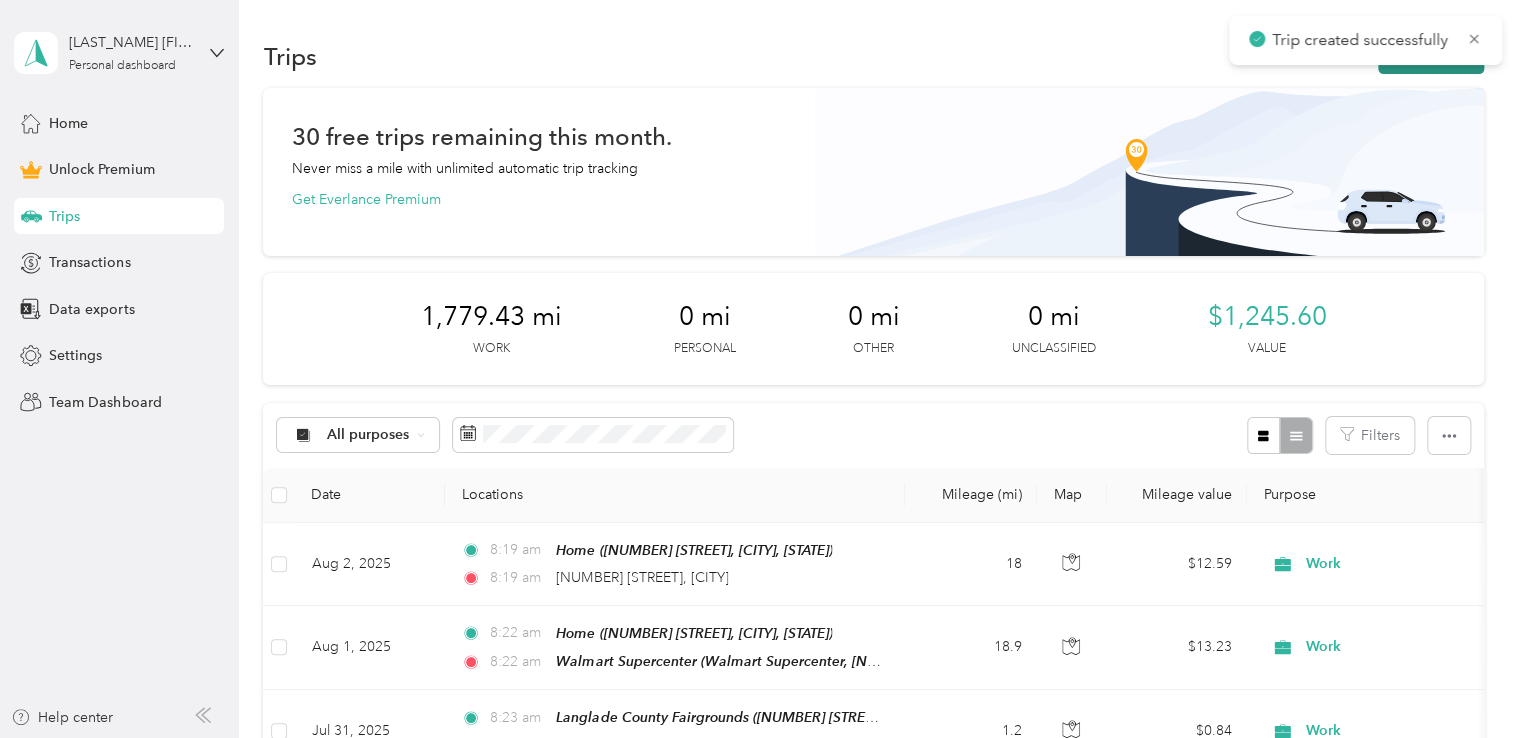 click on "New trip" at bounding box center (1431, 56) 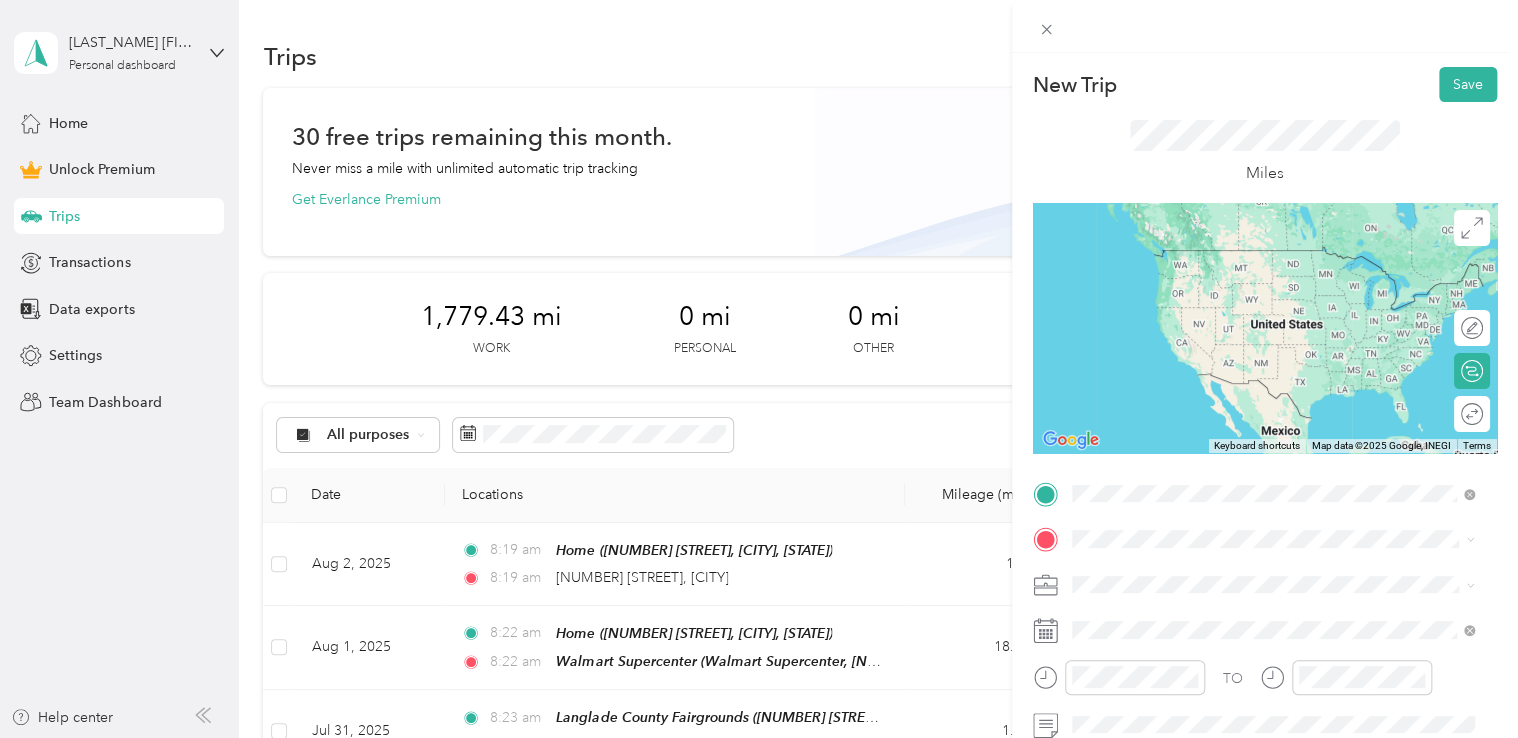 click on "[NUMBER] [STREET]
[CITY], [STATE] [POSTAL_CODE], [COUNTRY]" at bounding box center [1253, 279] 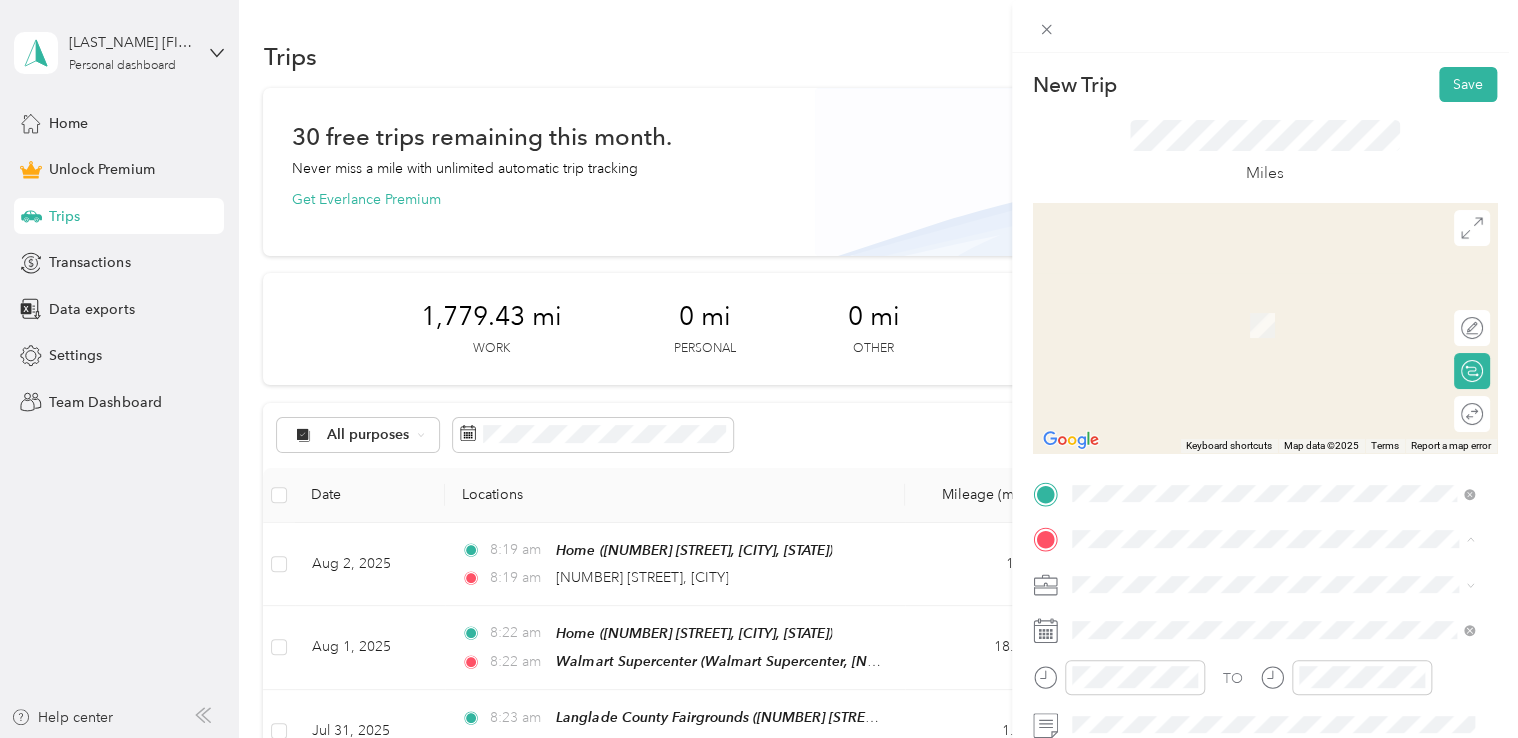 click on "Home [NUMBER] [STREET], [POSTAL_CODE], [CITY], [STATE], [COUNTRY]" at bounding box center (1288, 325) 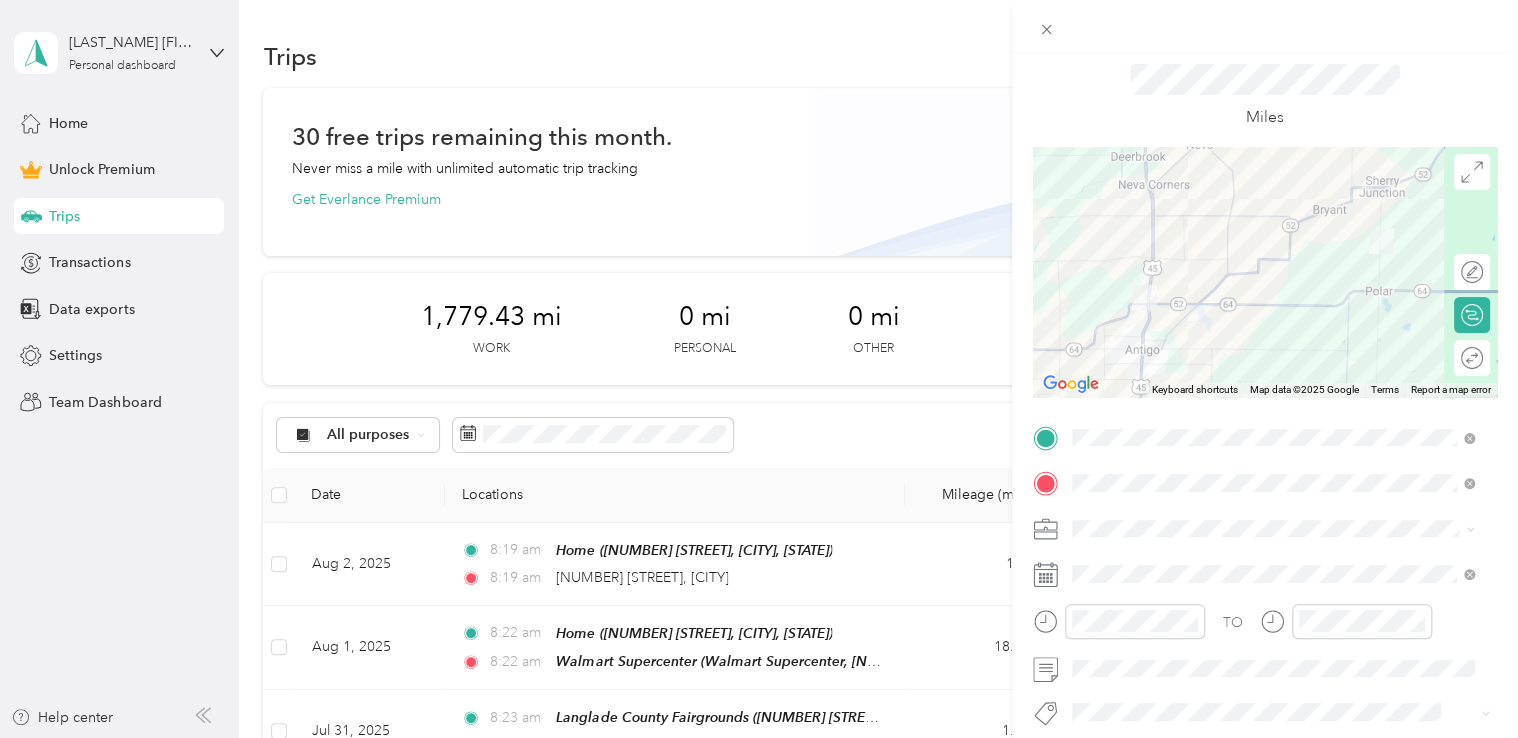 scroll, scrollTop: 100, scrollLeft: 0, axis: vertical 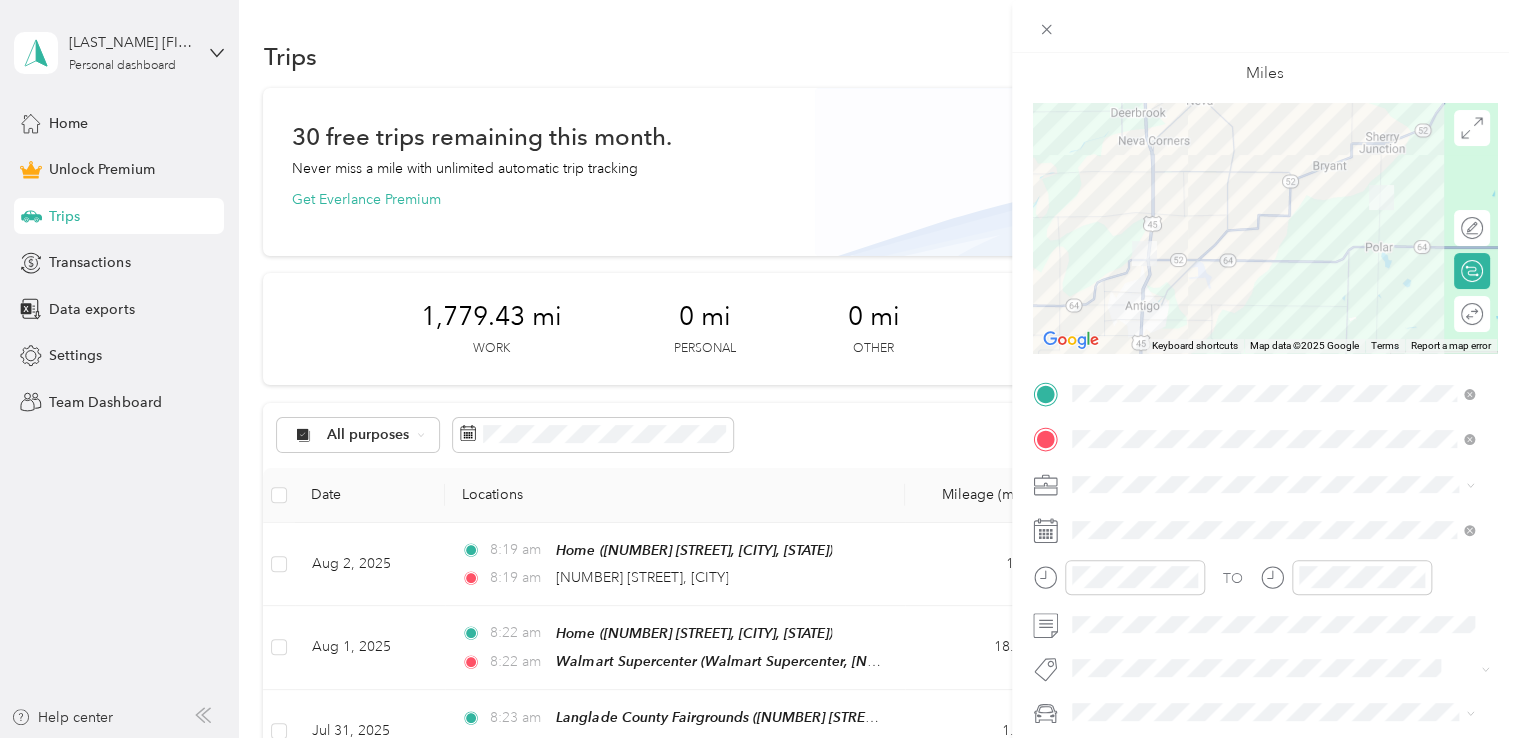 click at bounding box center [1281, 485] 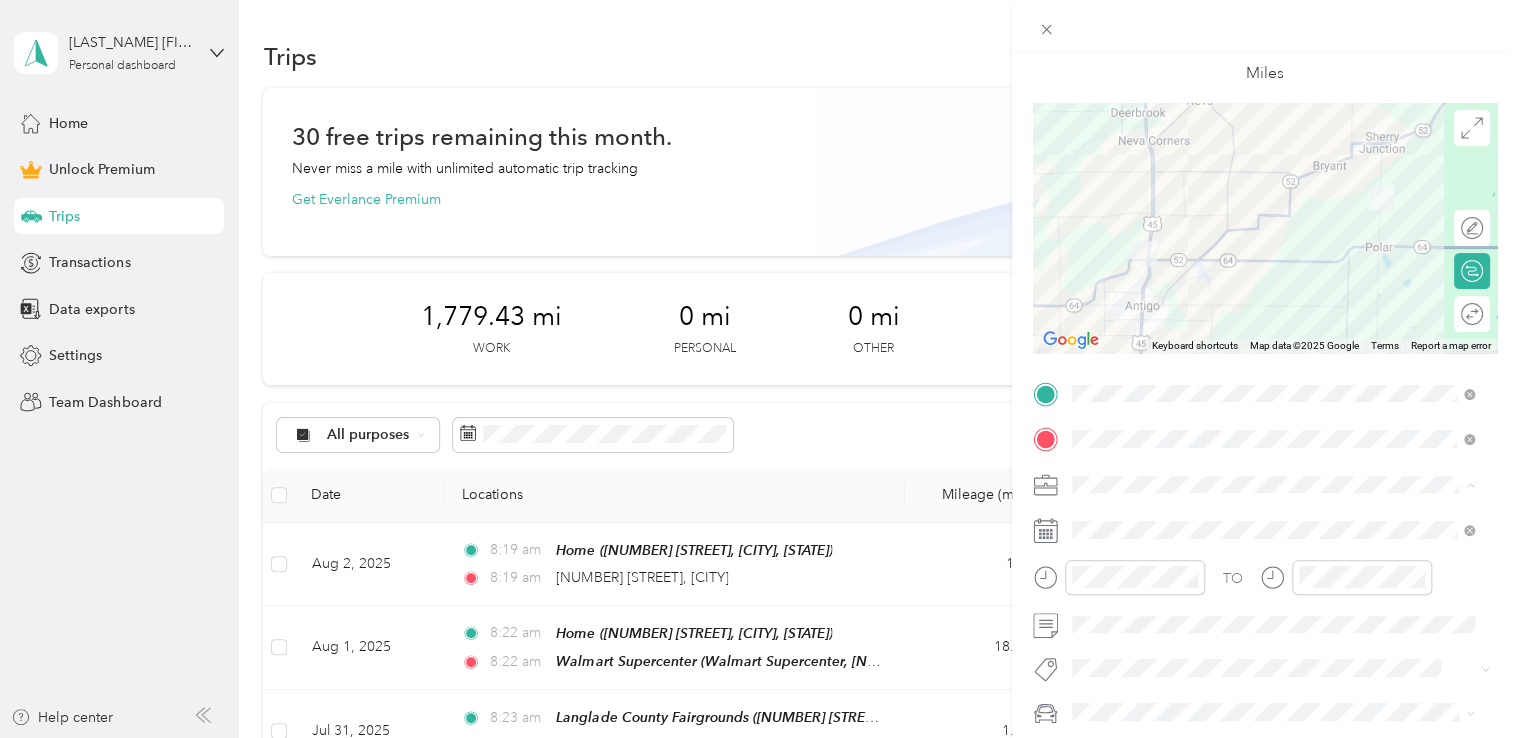 click on "Work" at bounding box center [1273, 204] 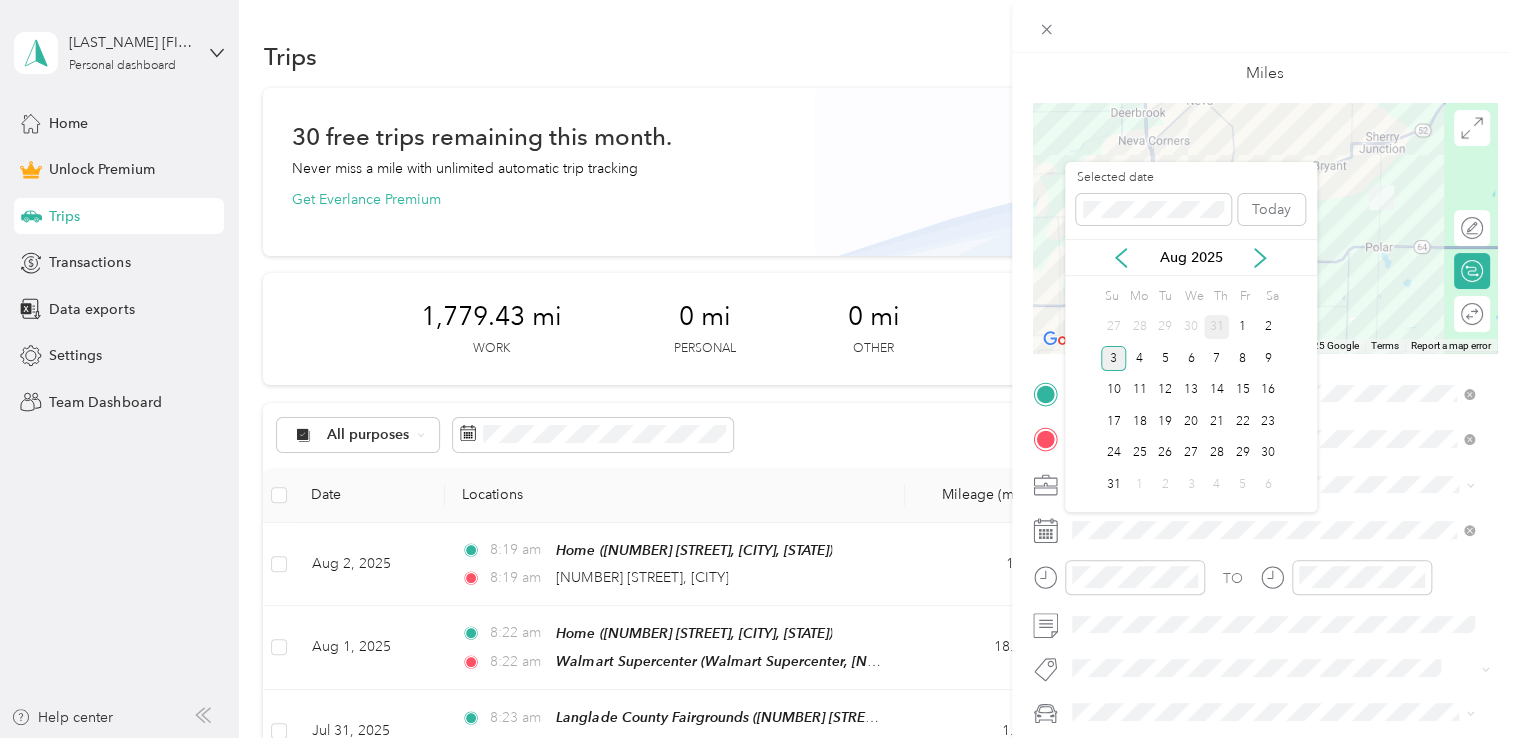 click on "31" at bounding box center [1217, 327] 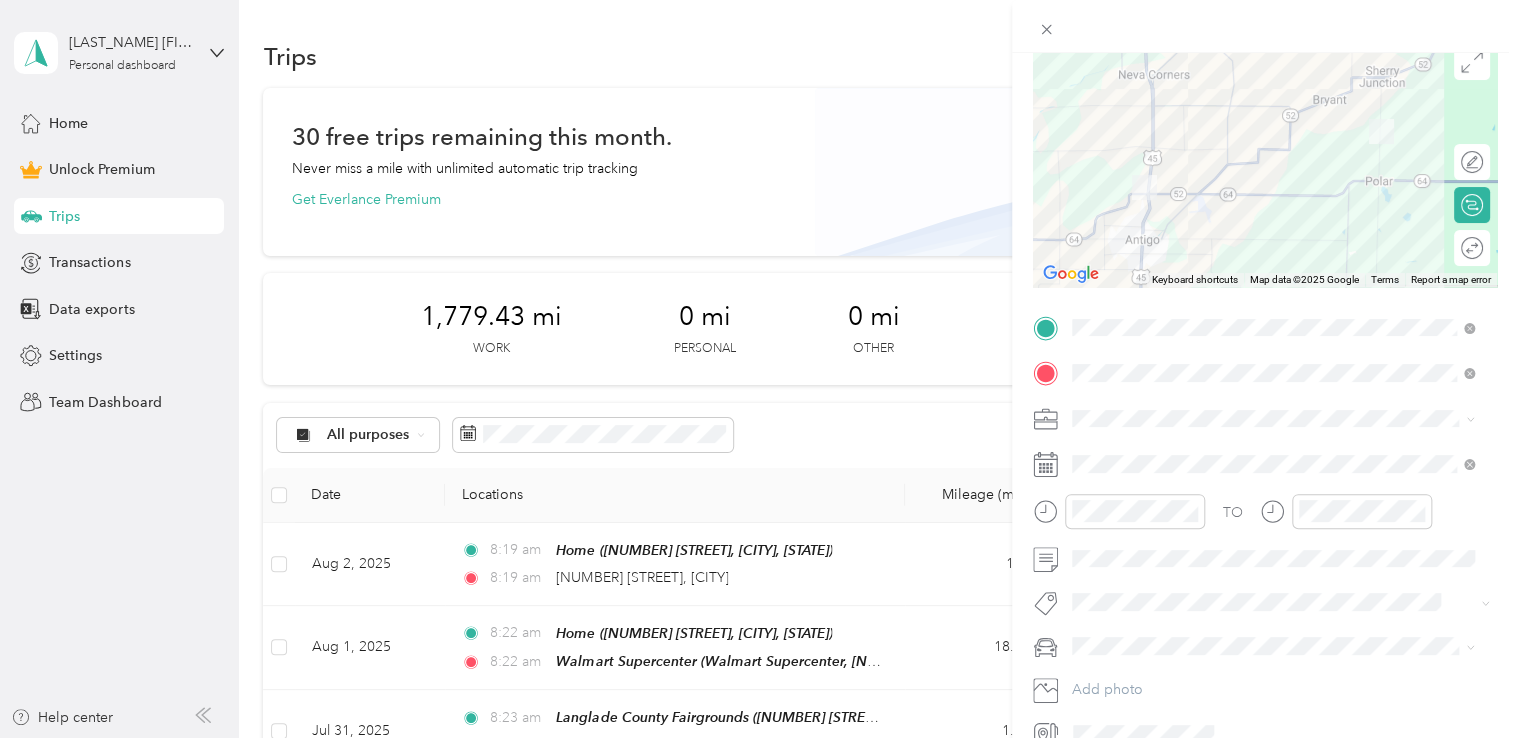 scroll, scrollTop: 200, scrollLeft: 0, axis: vertical 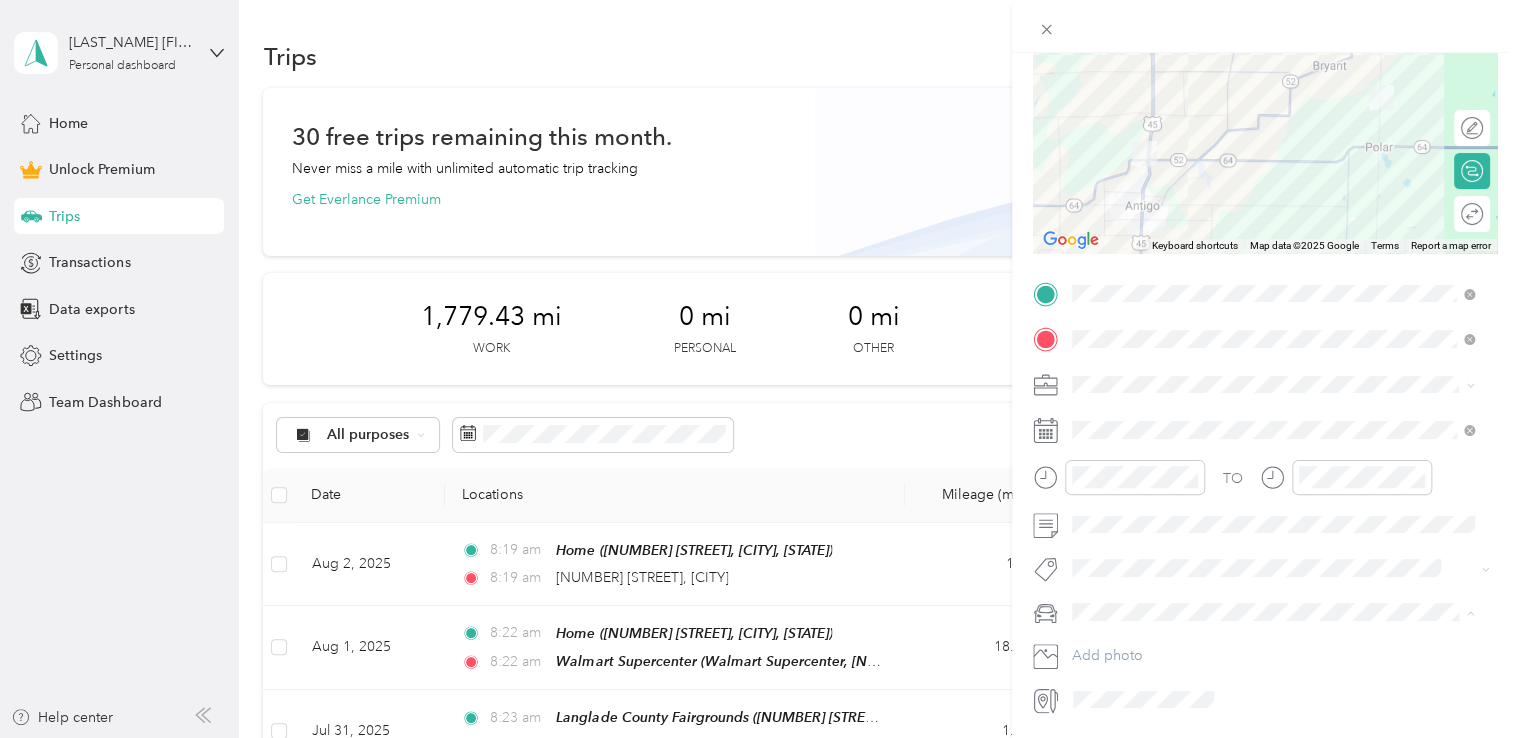 click on "Dodge Ram" at bounding box center (1117, 647) 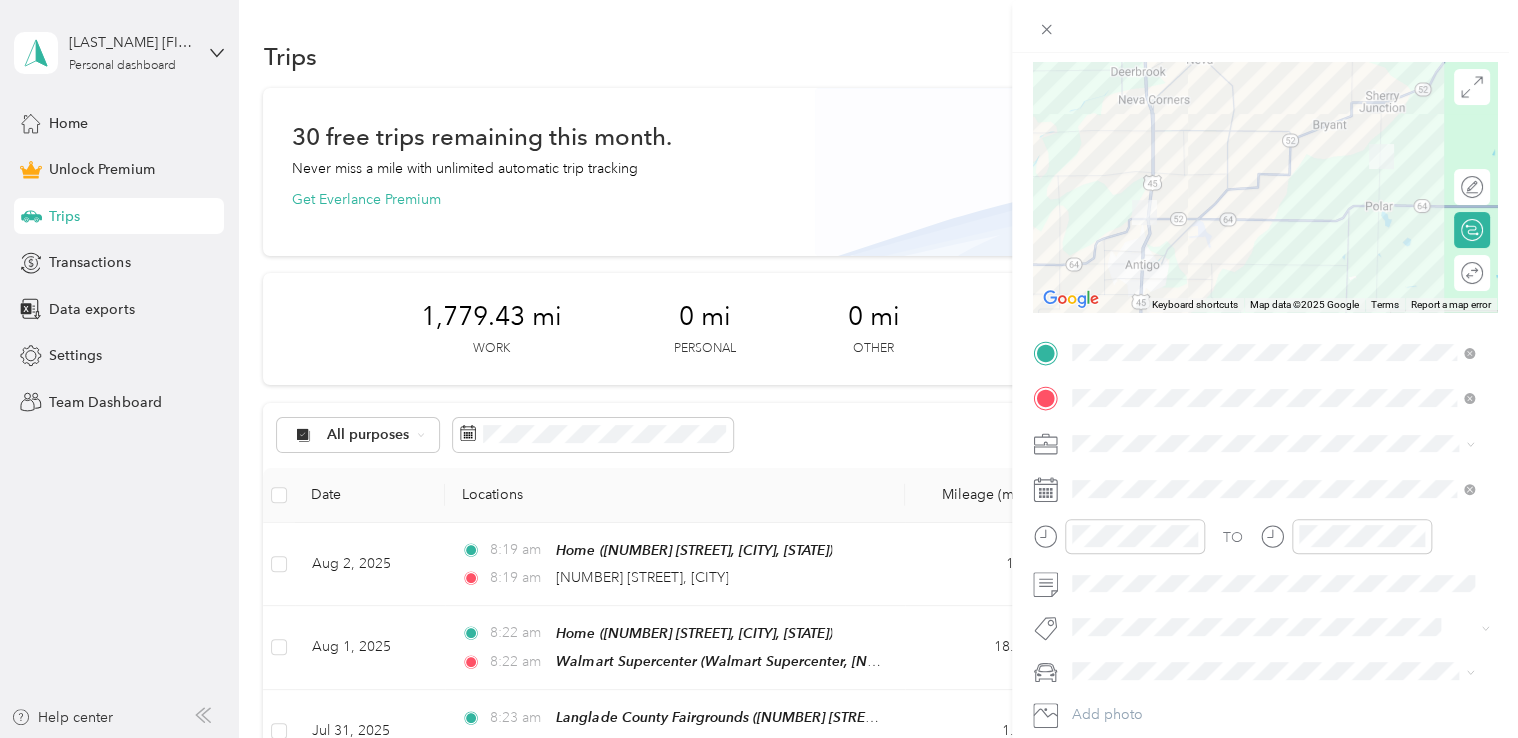 scroll, scrollTop: 0, scrollLeft: 0, axis: both 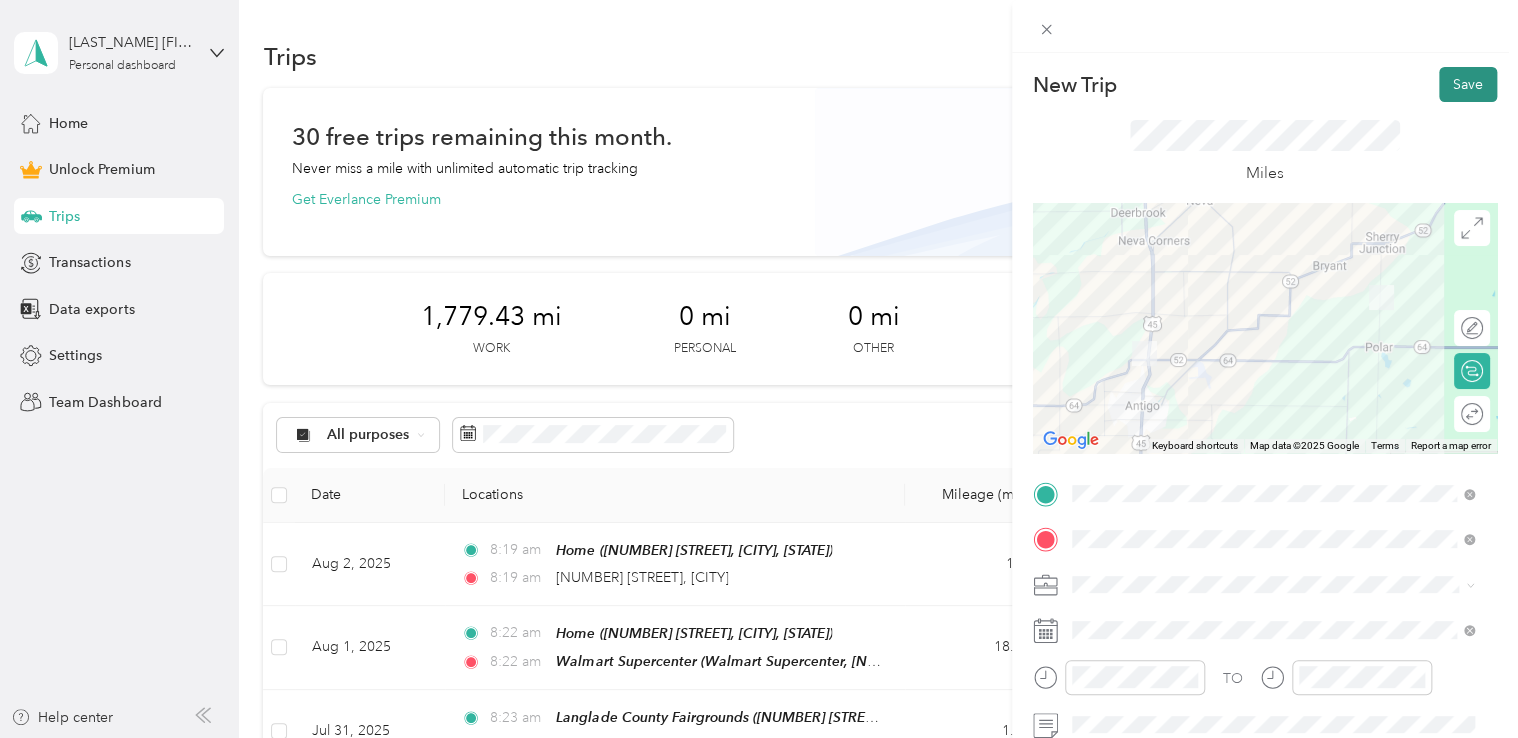 click on "Save" at bounding box center [1468, 84] 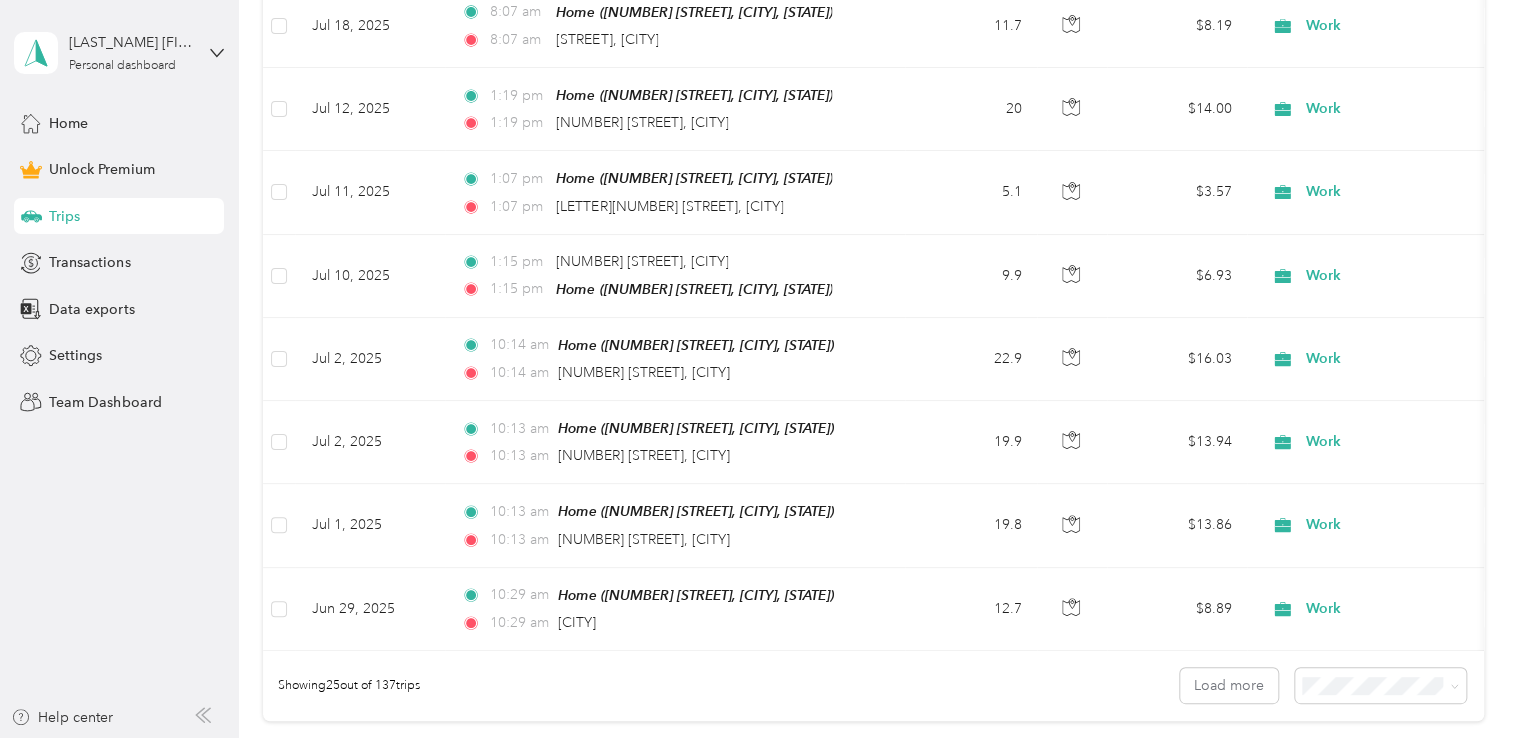 scroll, scrollTop: 2000, scrollLeft: 0, axis: vertical 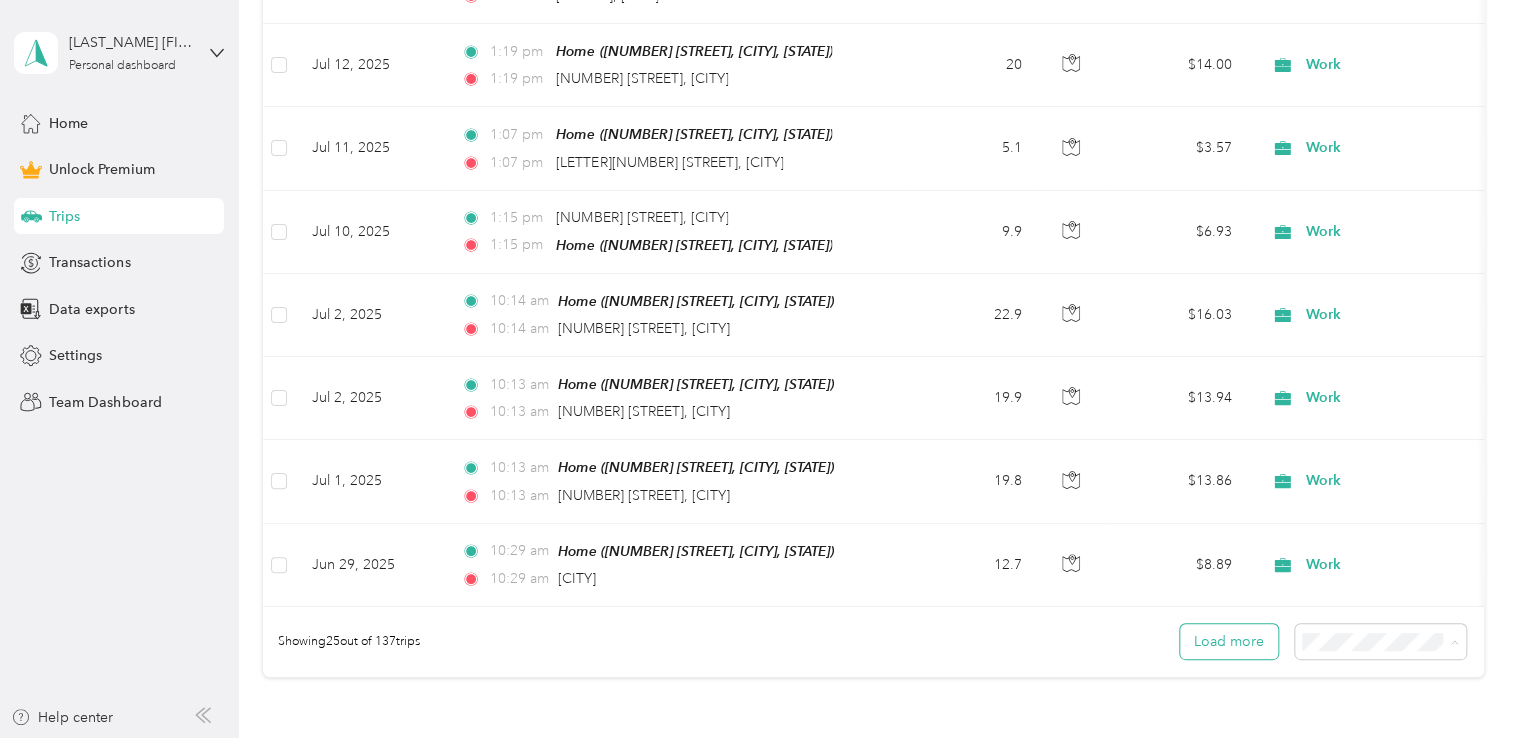 click on "Load more" at bounding box center [1229, 641] 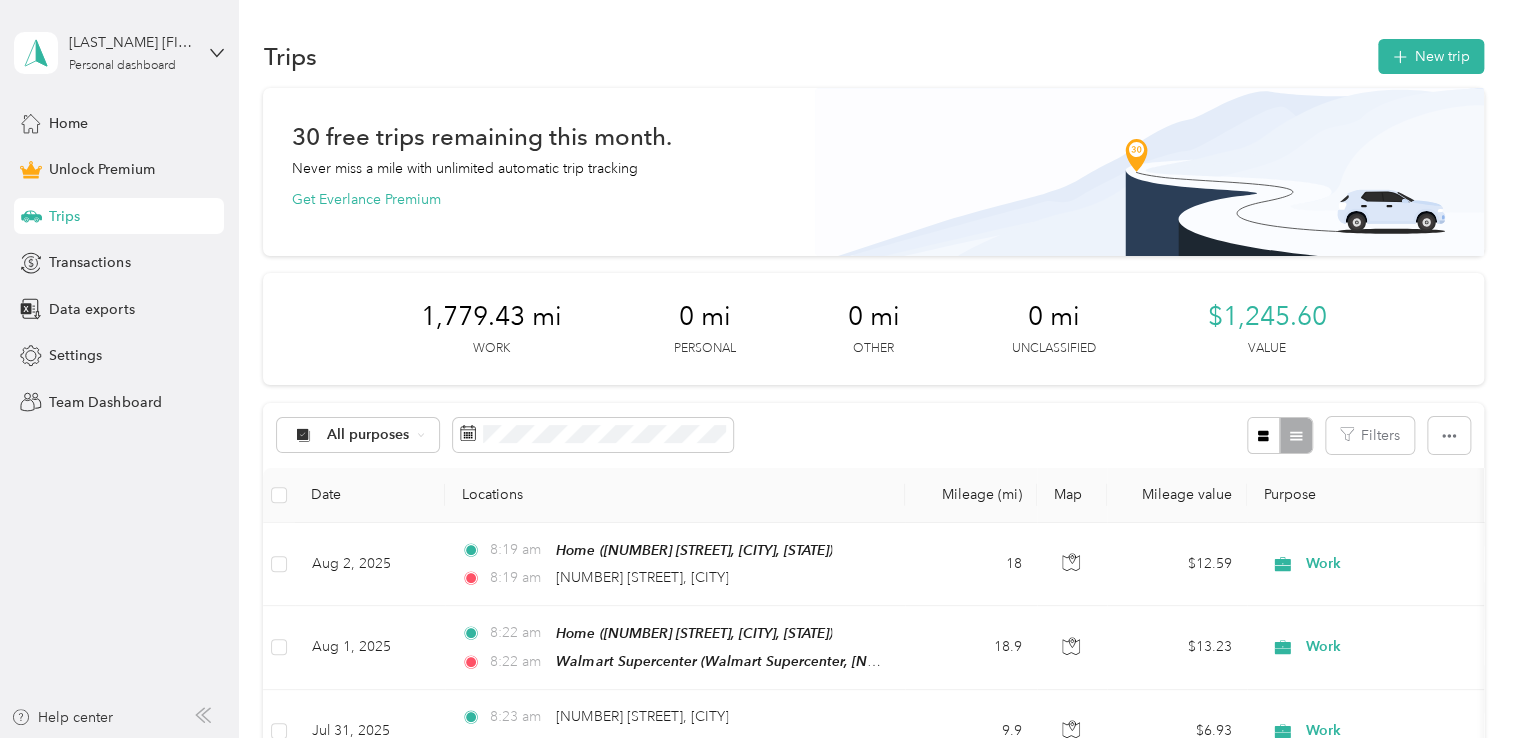 scroll, scrollTop: 0, scrollLeft: 0, axis: both 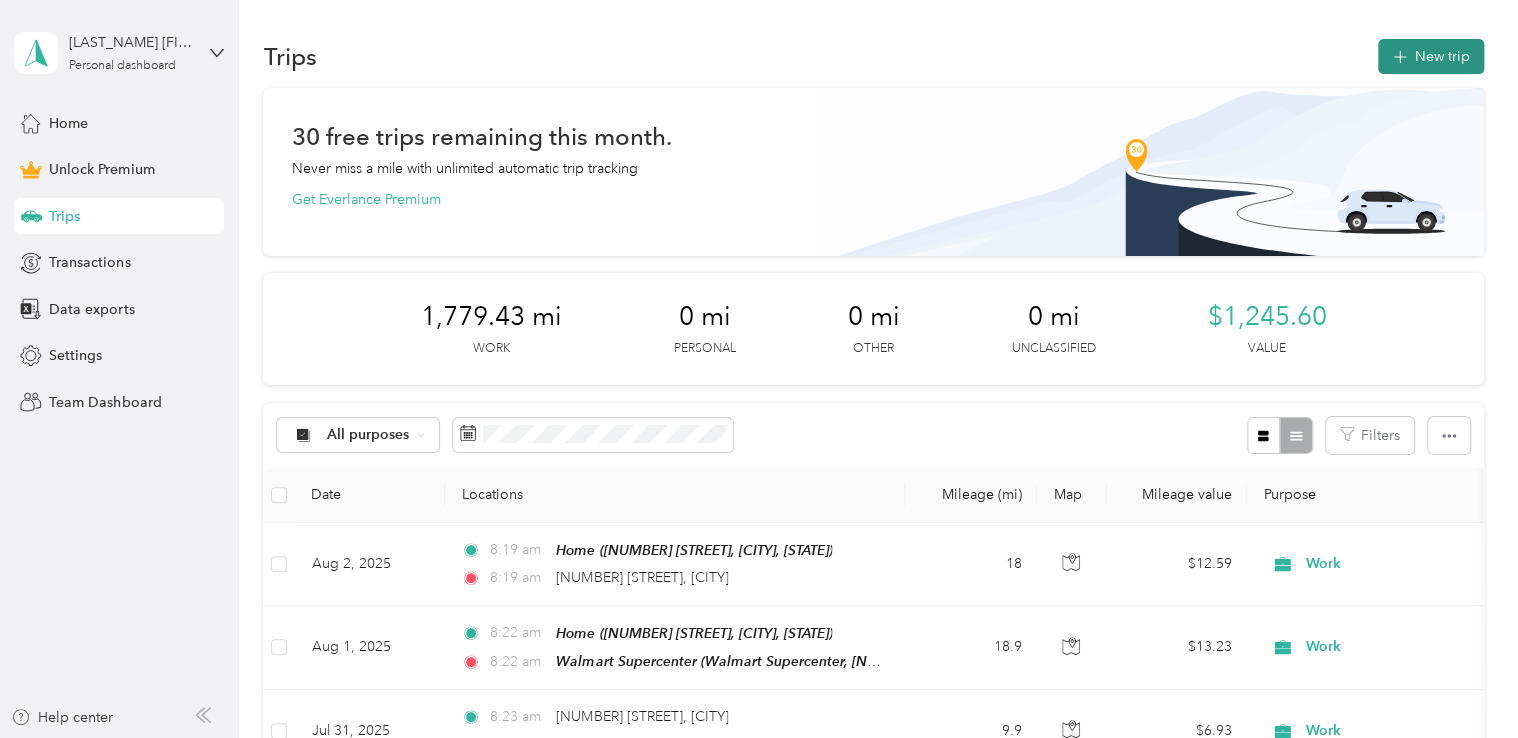 click on "New trip" at bounding box center (1431, 56) 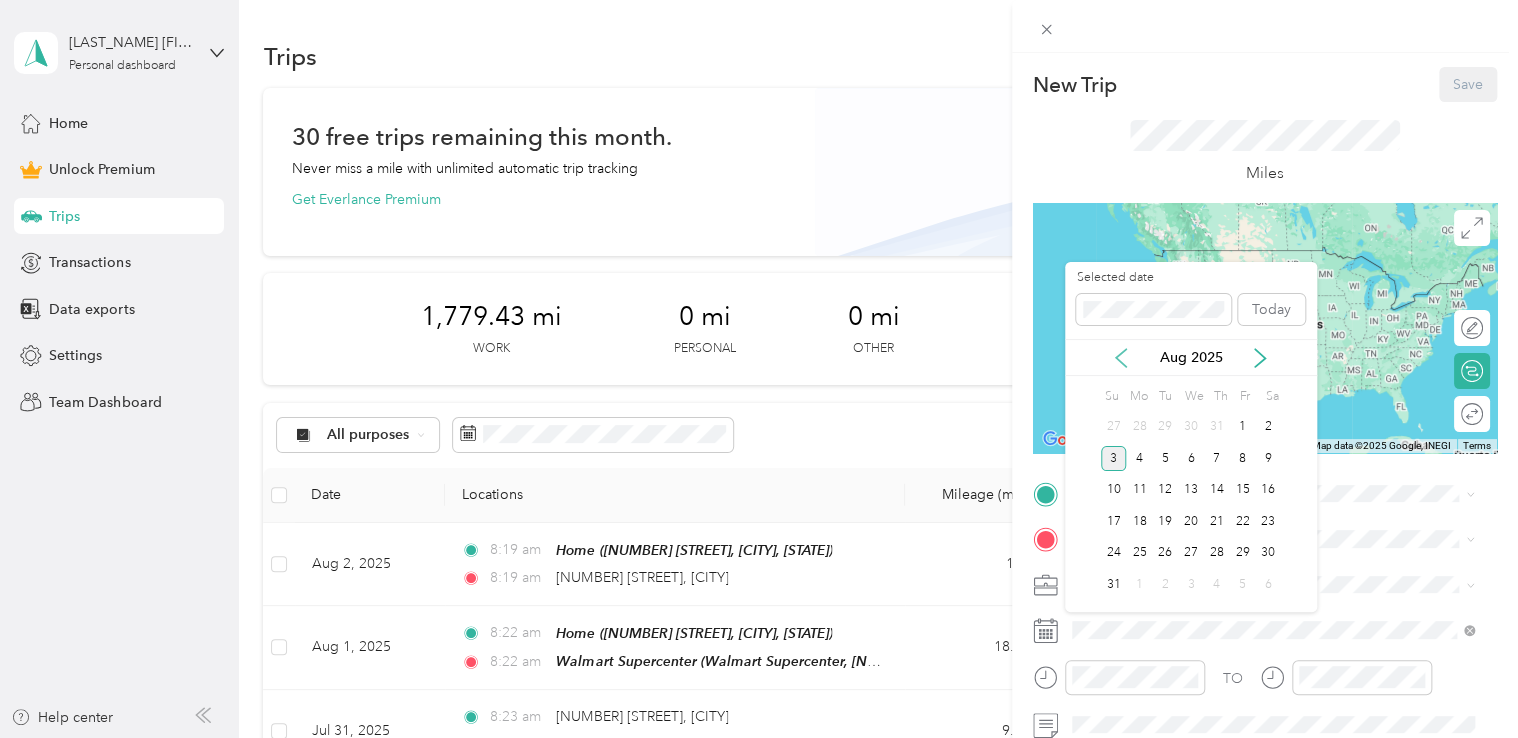 click 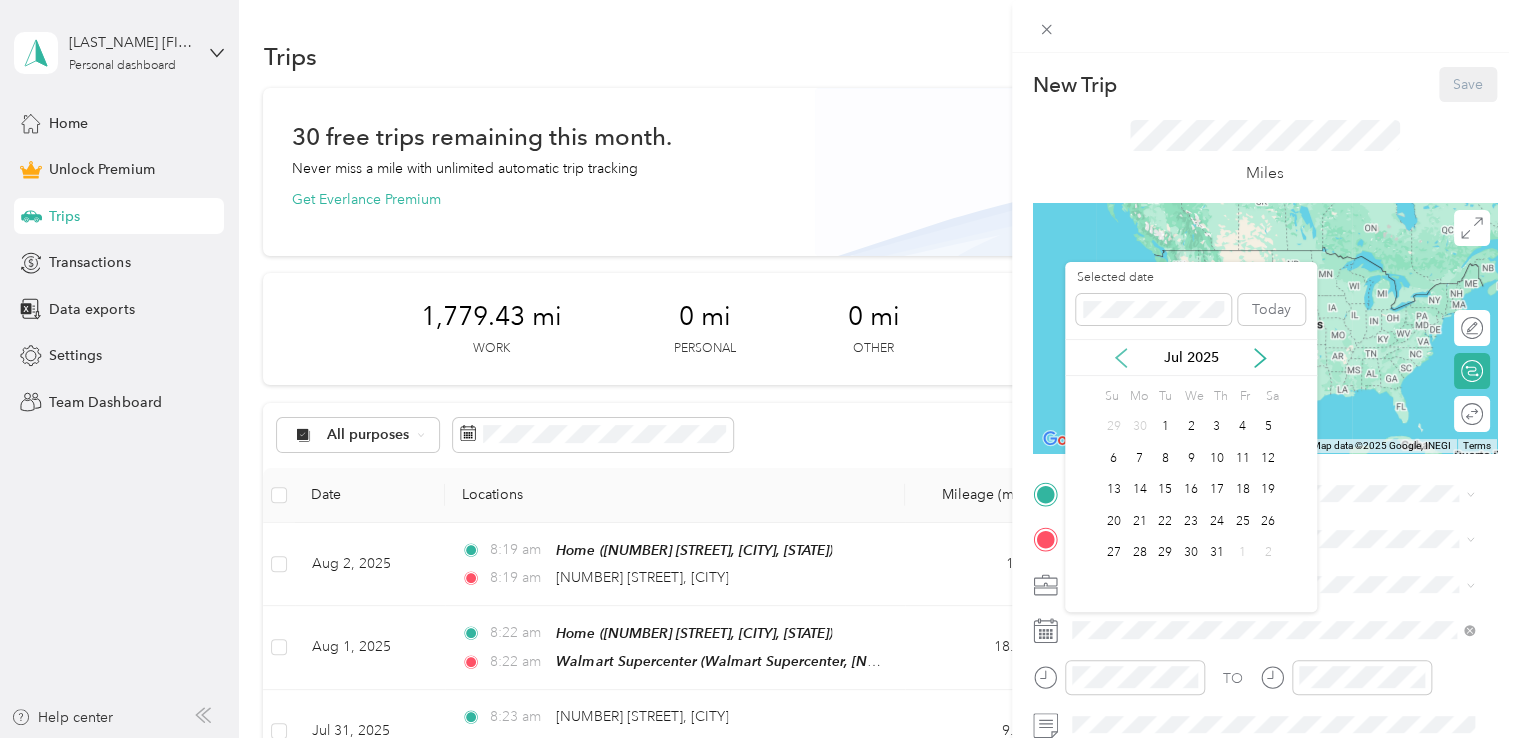 click 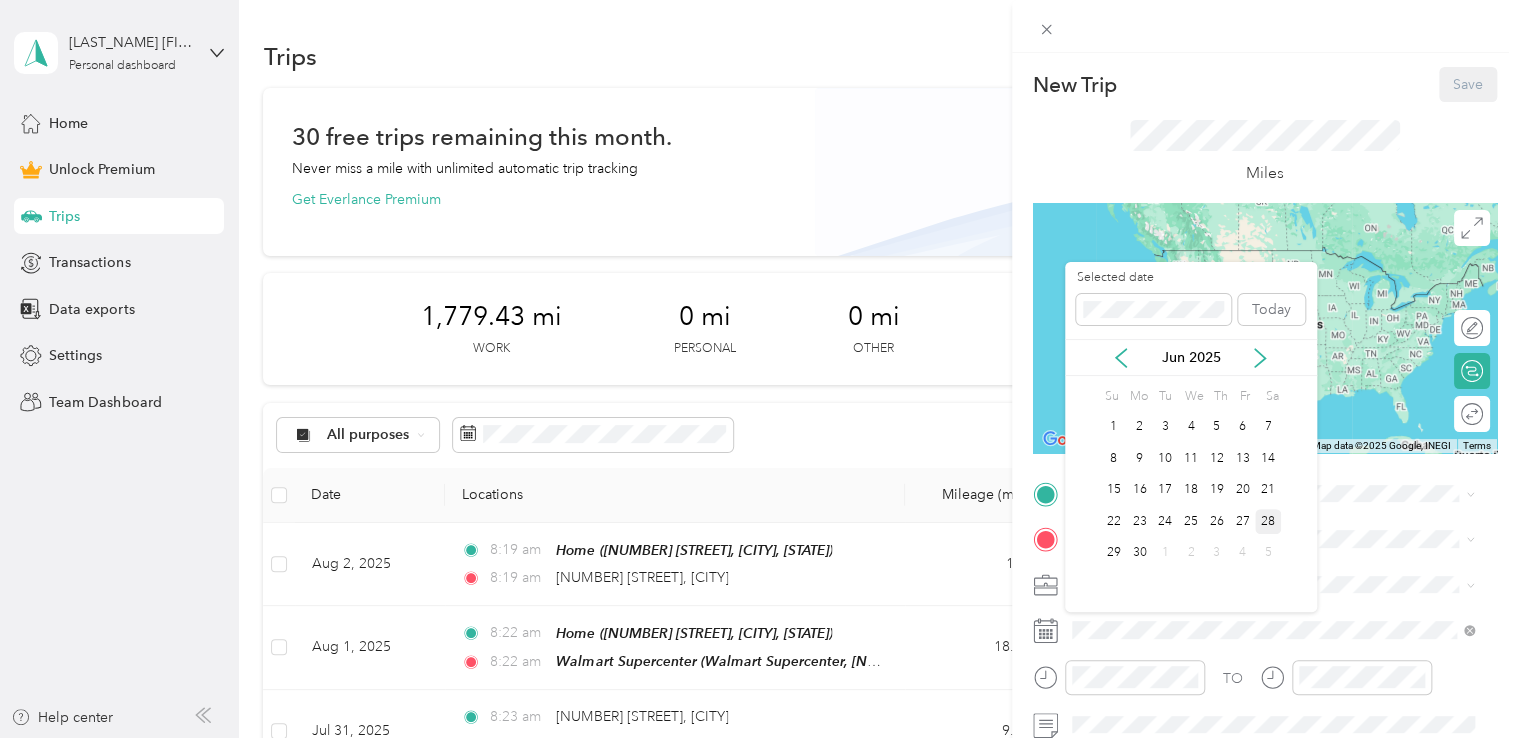 click on "28" at bounding box center [1268, 521] 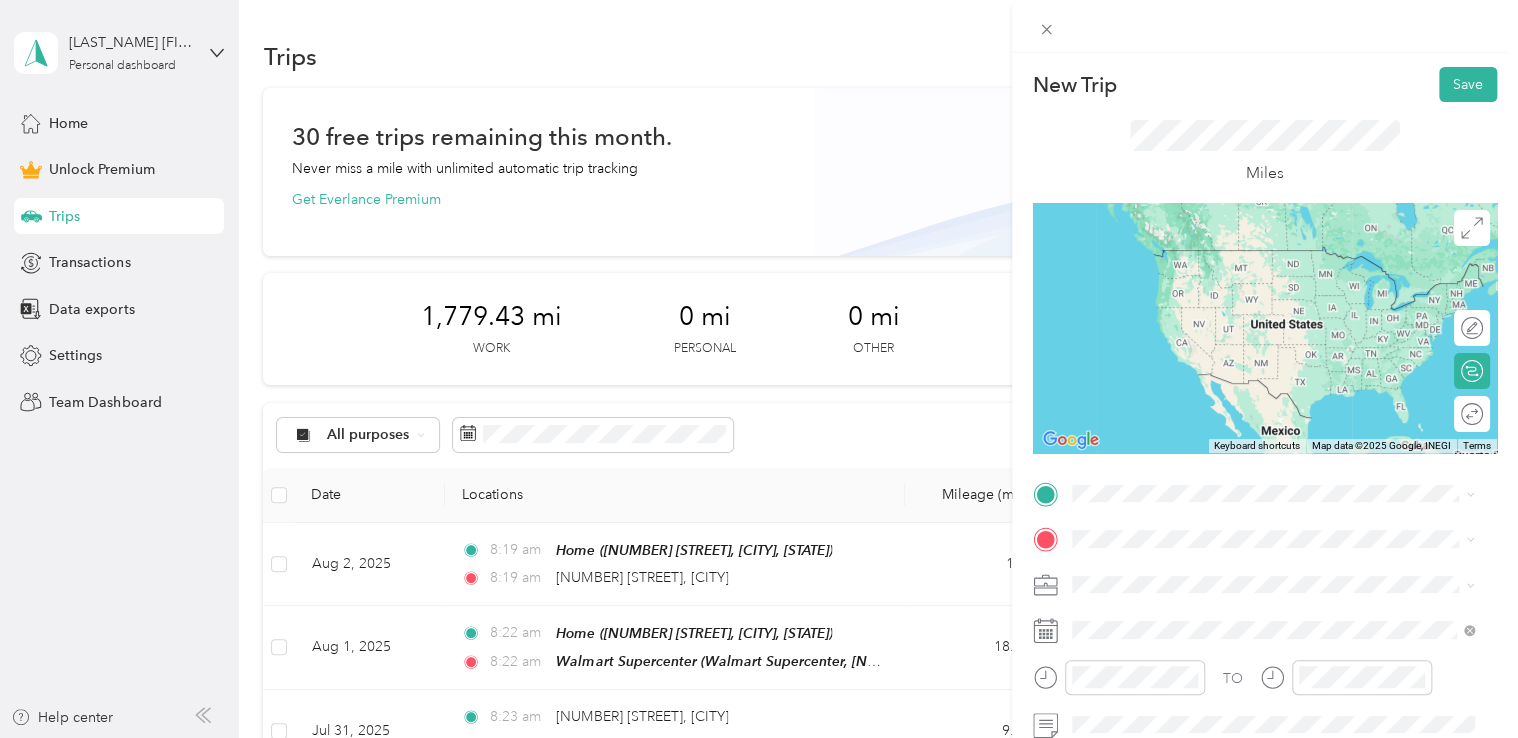 click on "[NUMBER] [STREET], [POSTAL_CODE], [CITY], [STATE], [COUNTRY]" at bounding box center [1283, 288] 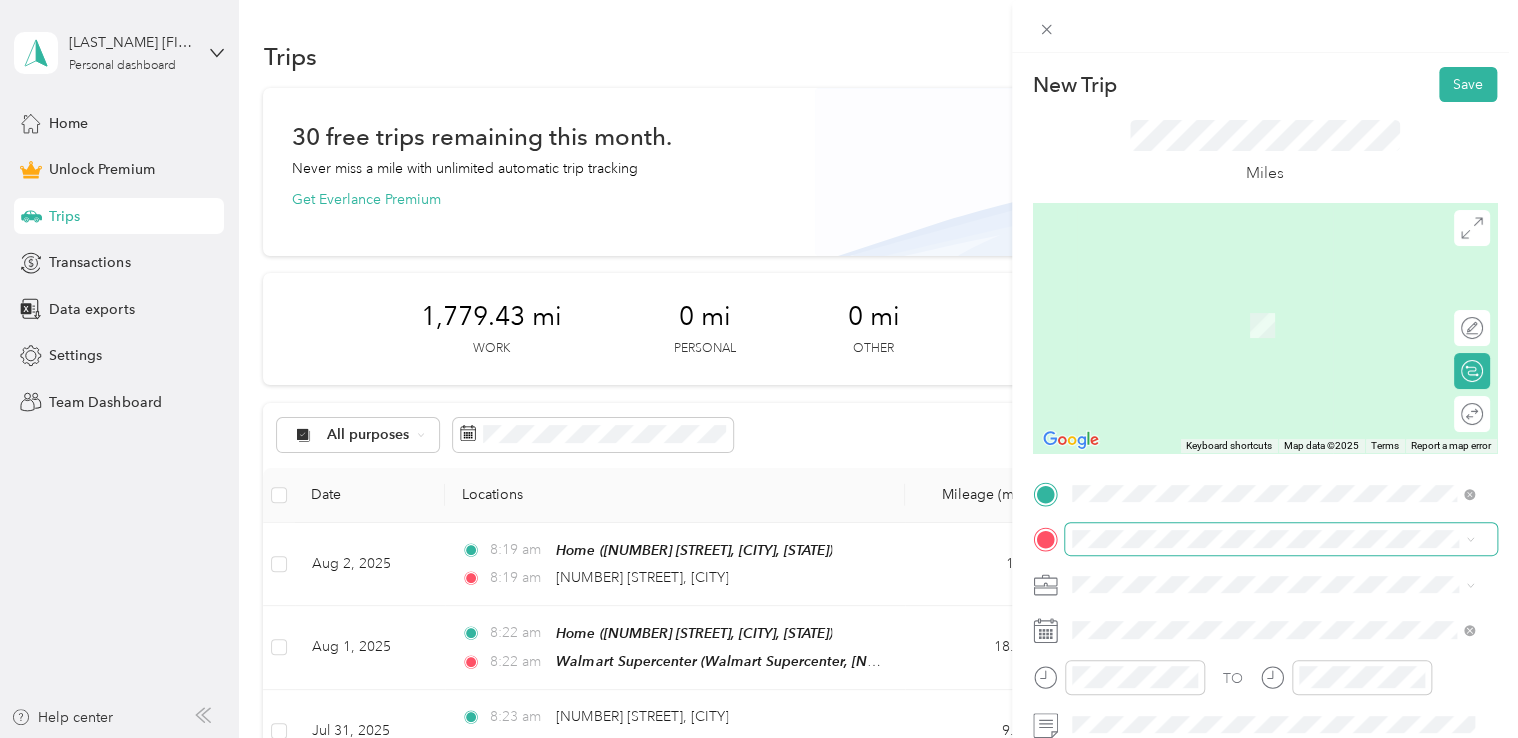 click at bounding box center [1281, 539] 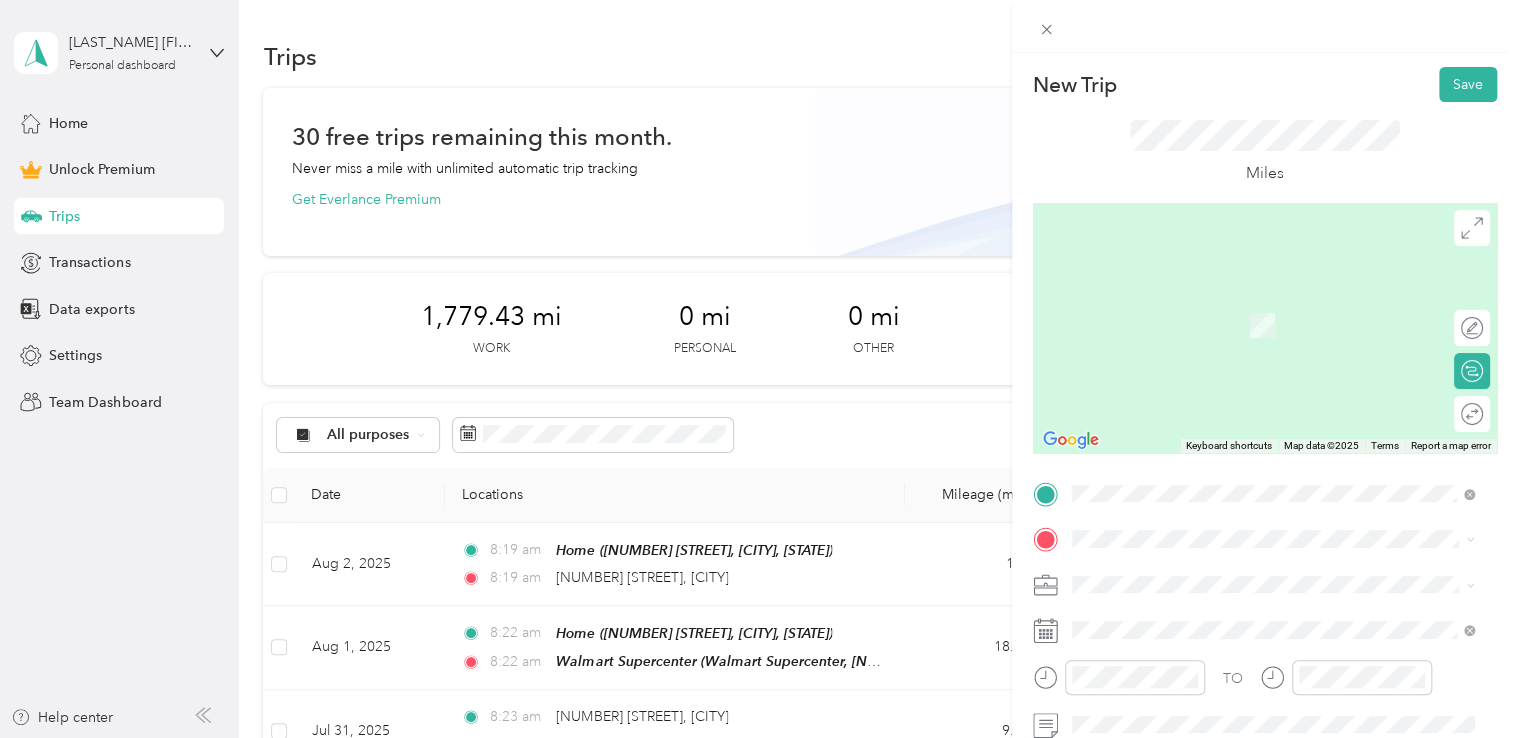 click on "TO Add photo" at bounding box center [1265, 697] 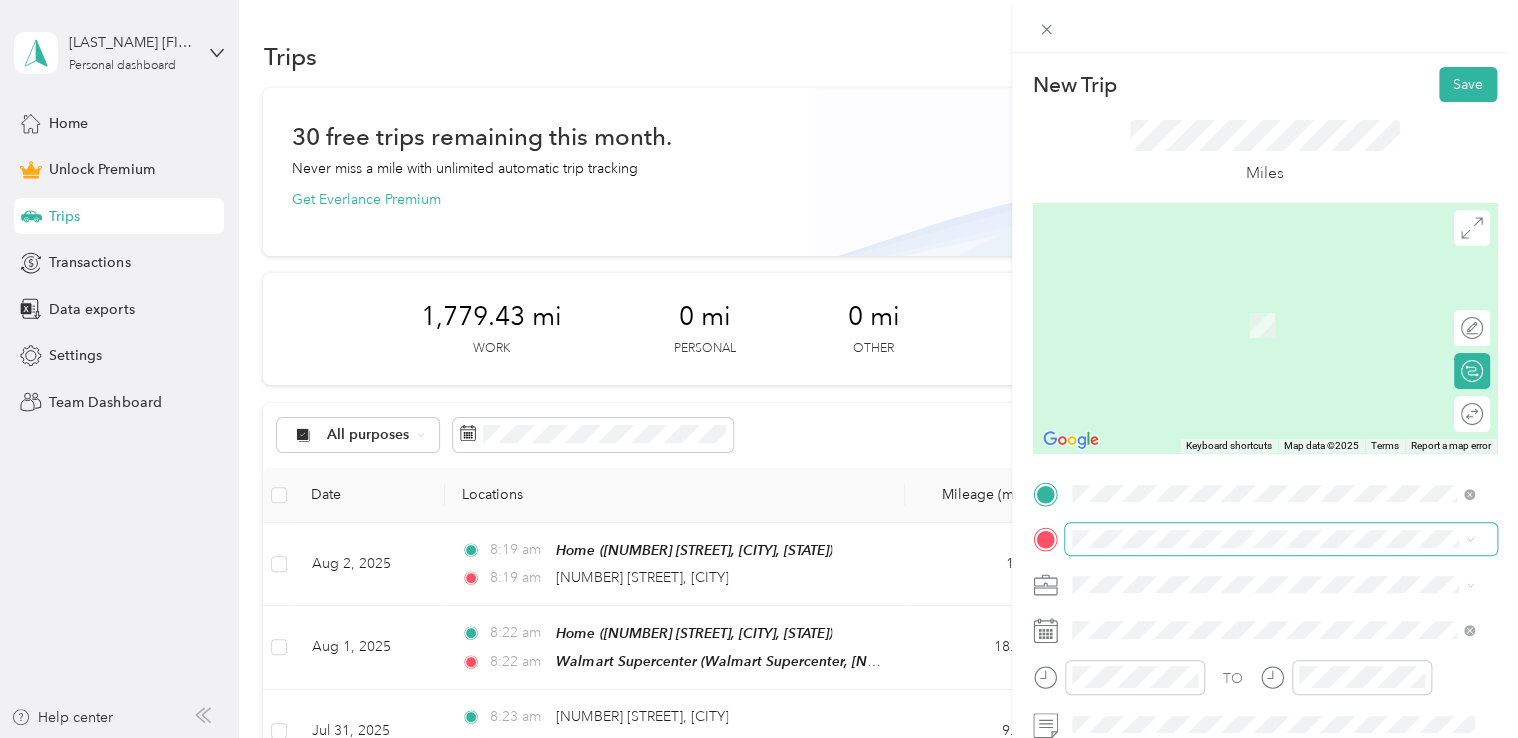 click at bounding box center (1281, 539) 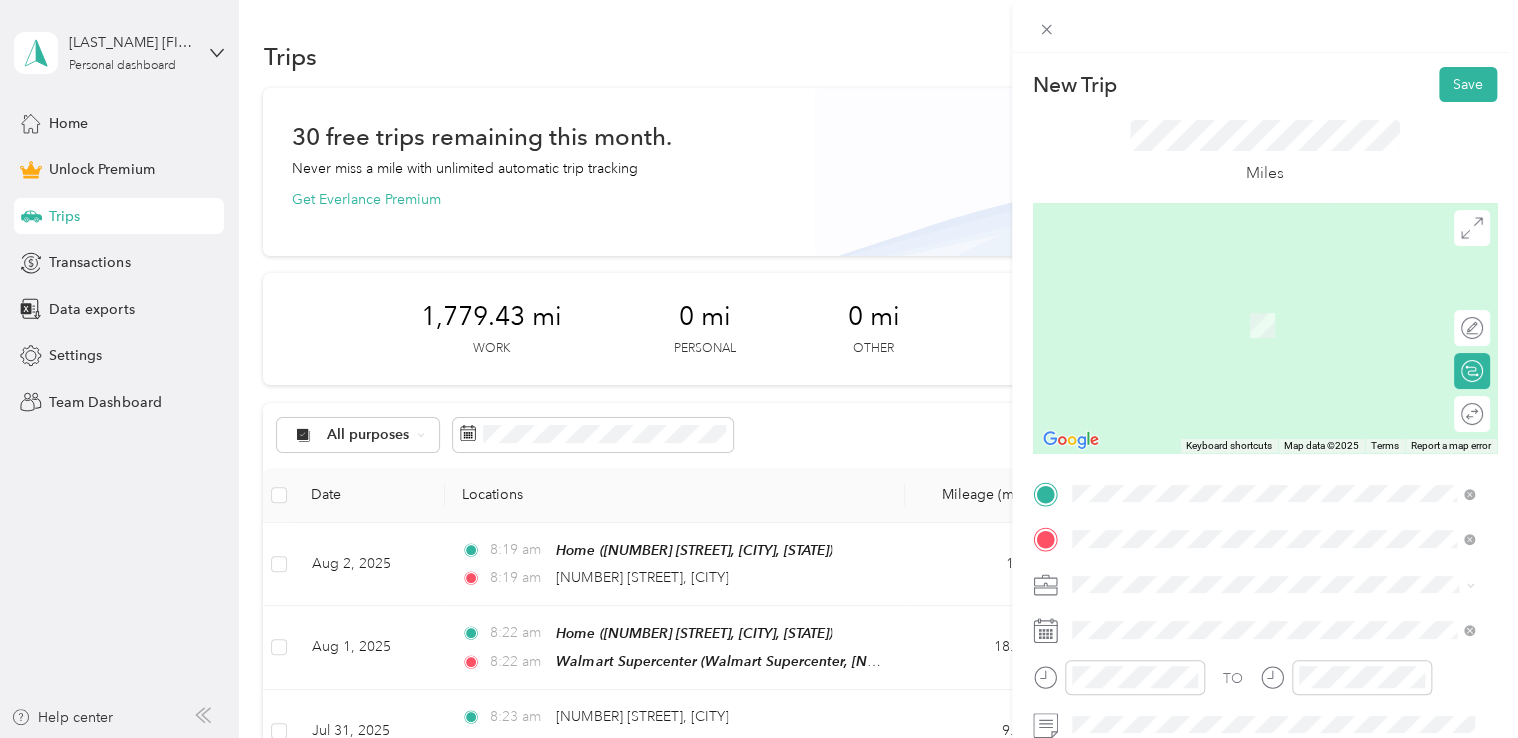 click on "[LETTER][NUMBER] [STREET], [POSTAL_CODE], [CITY], [STATE], [COUNTRY]" at bounding box center [1282, 336] 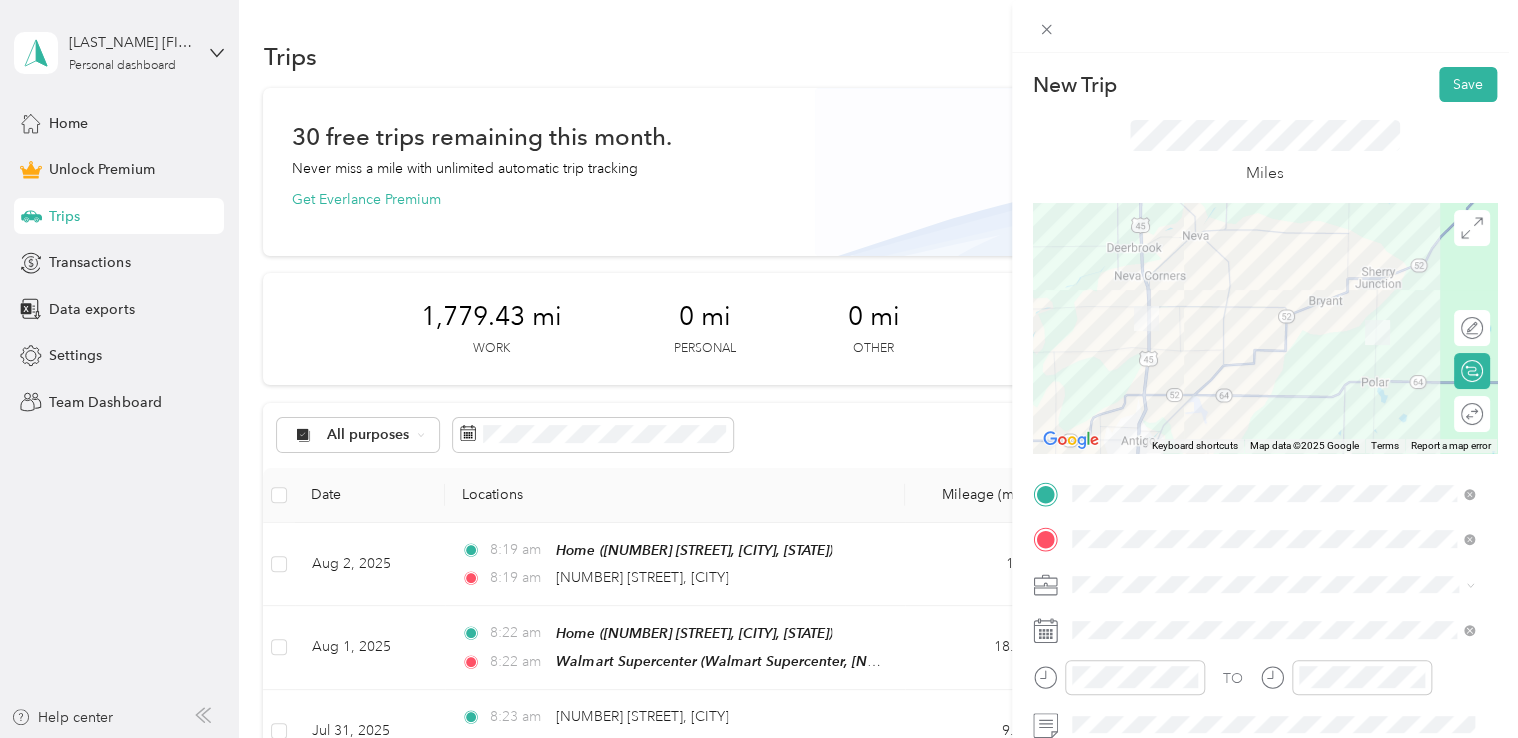 click on "Work" at bounding box center [1273, 300] 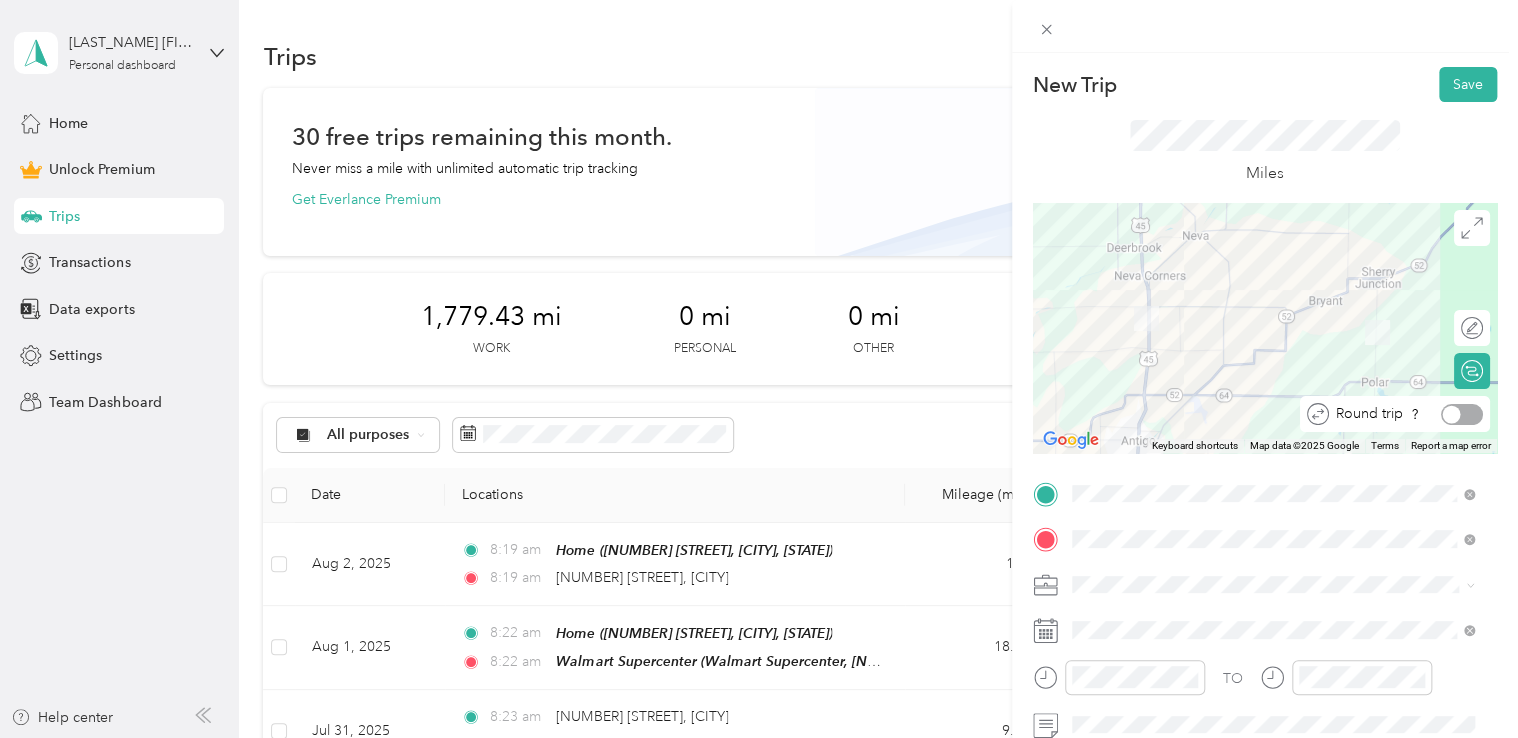 click at bounding box center (1452, 414) 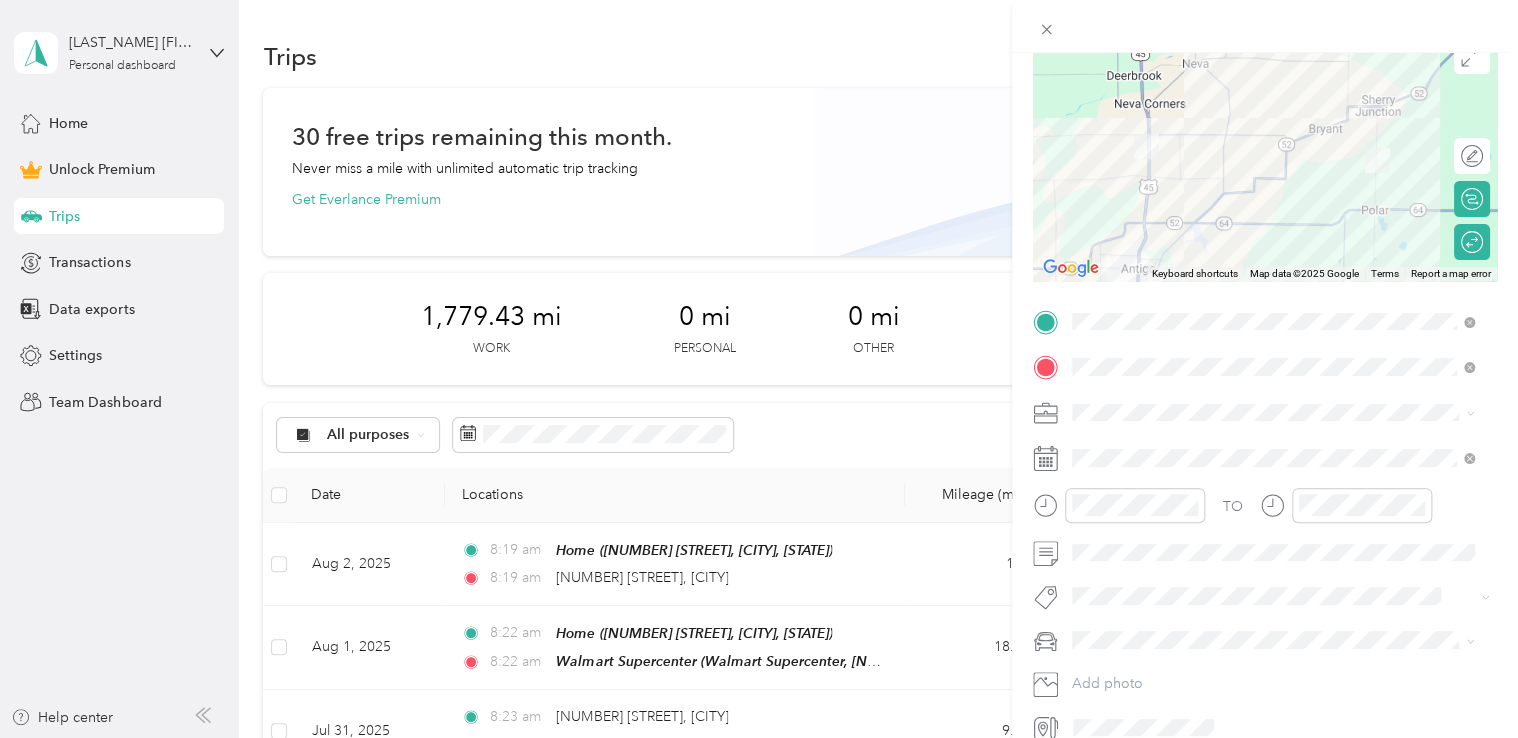scroll, scrollTop: 264, scrollLeft: 0, axis: vertical 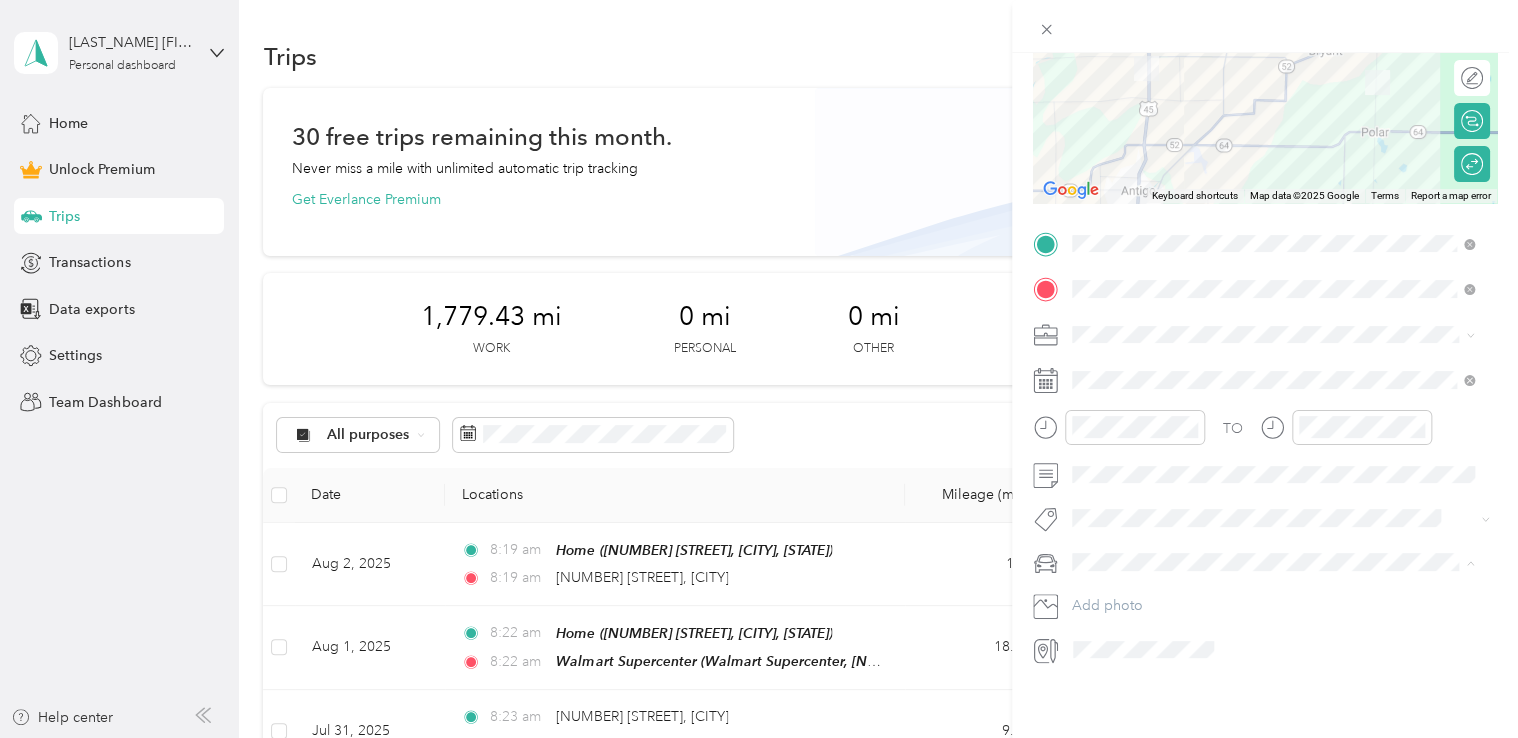 click on "Dodge Ram" at bounding box center (1117, 582) 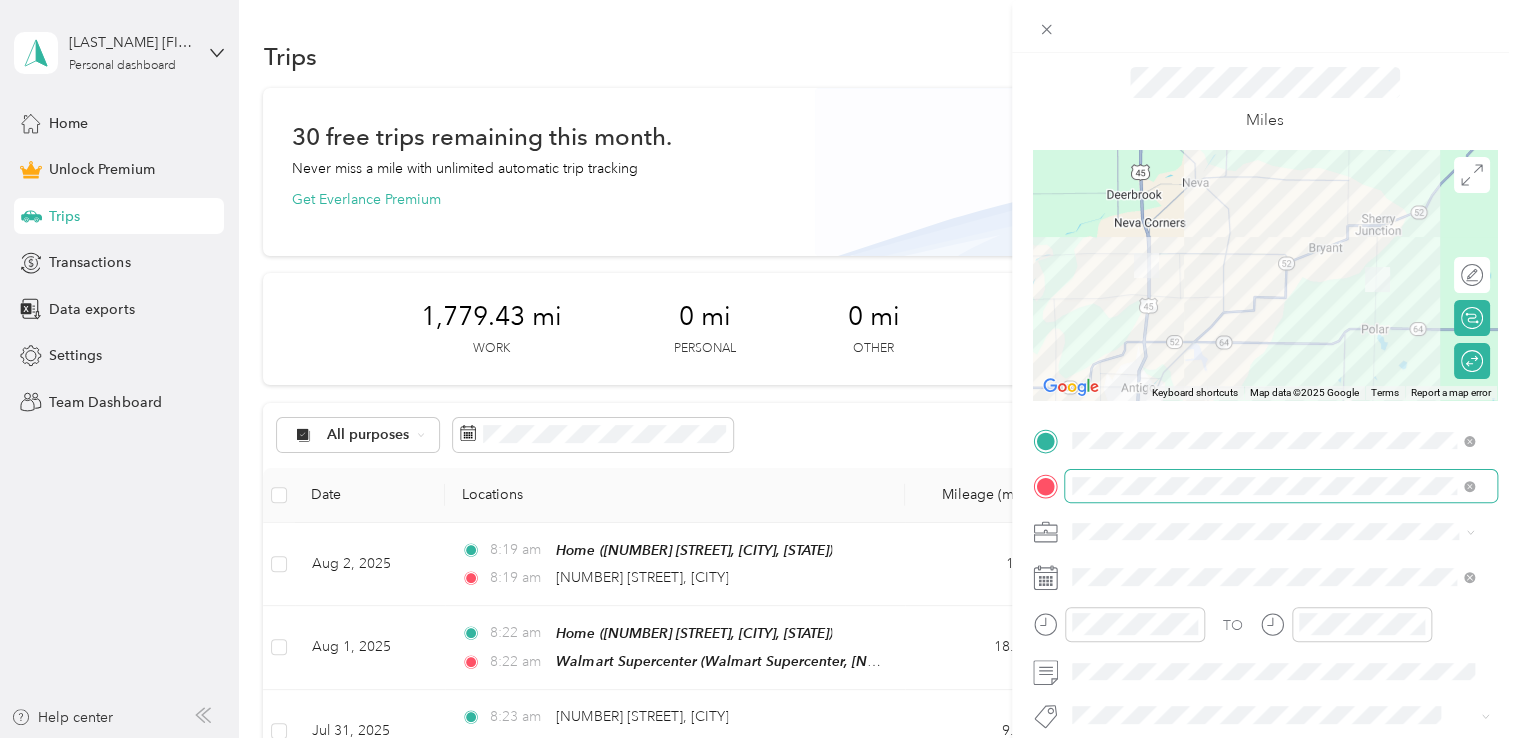 scroll, scrollTop: 0, scrollLeft: 0, axis: both 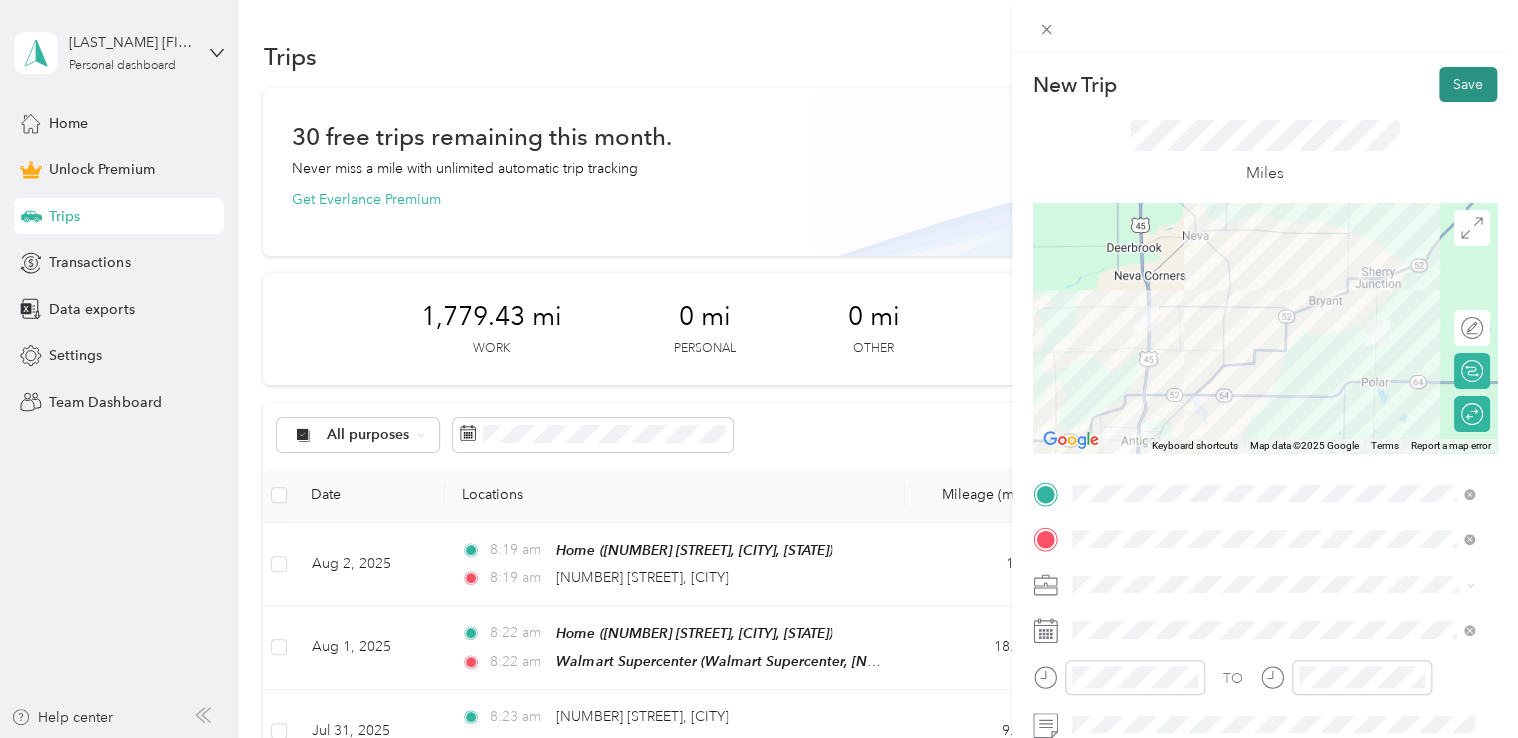 click on "Save" at bounding box center (1468, 84) 